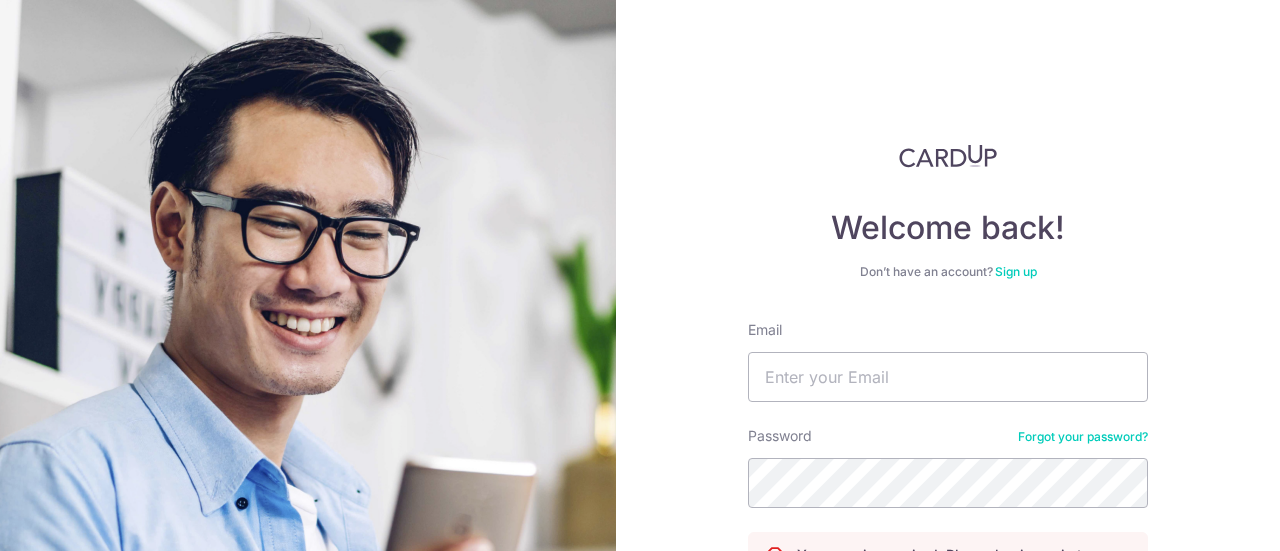 scroll, scrollTop: 0, scrollLeft: 0, axis: both 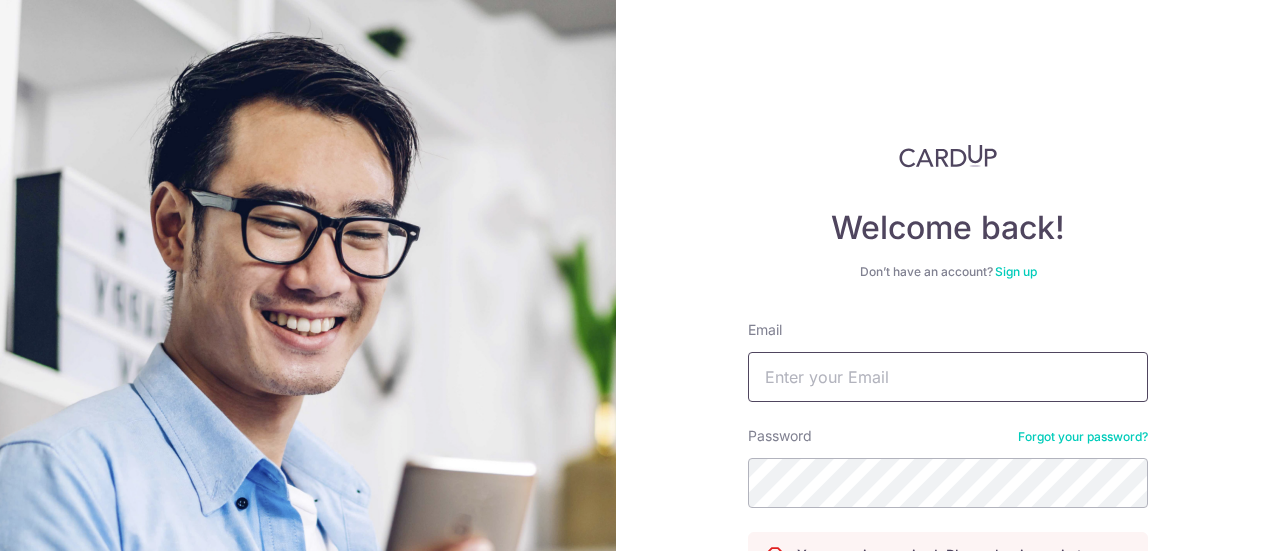 click on "Email" at bounding box center [948, 377] 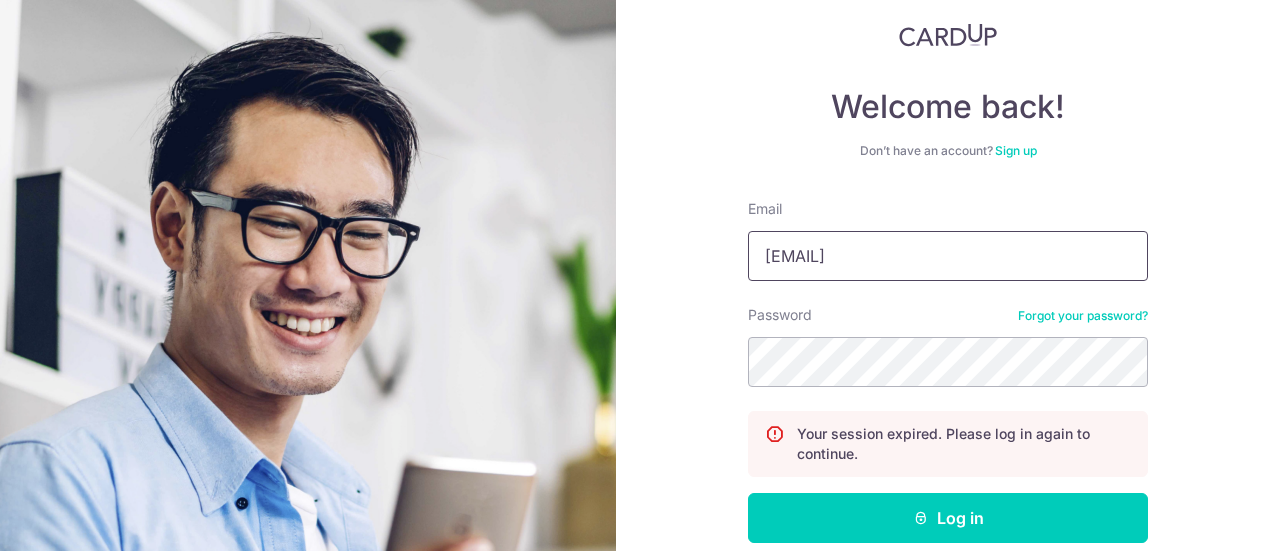 scroll, scrollTop: 223, scrollLeft: 0, axis: vertical 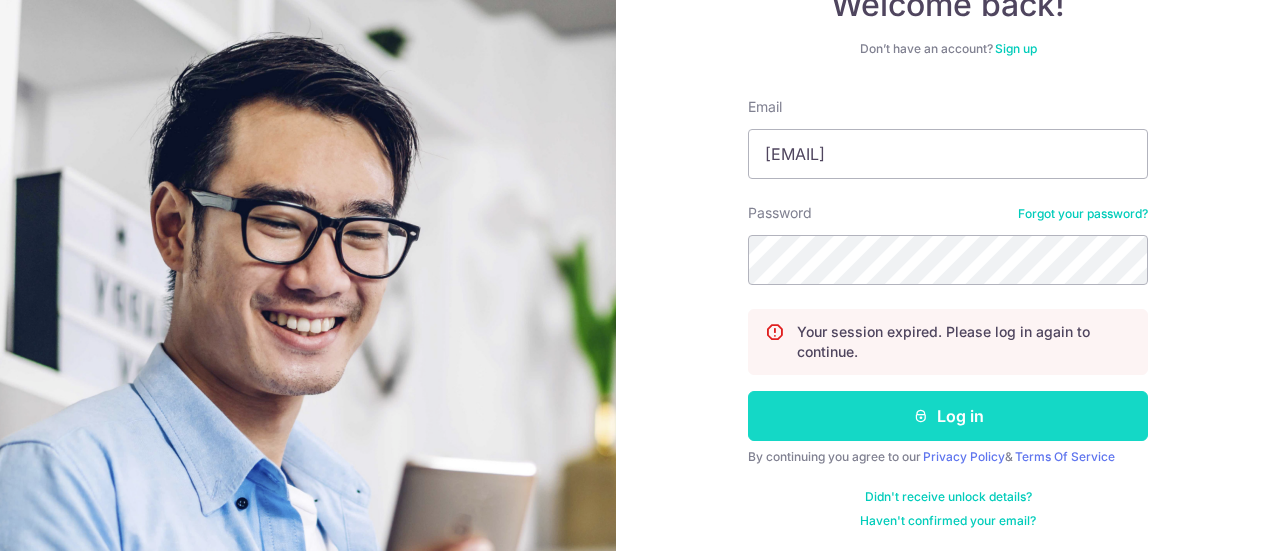 click on "Log in" at bounding box center (948, 416) 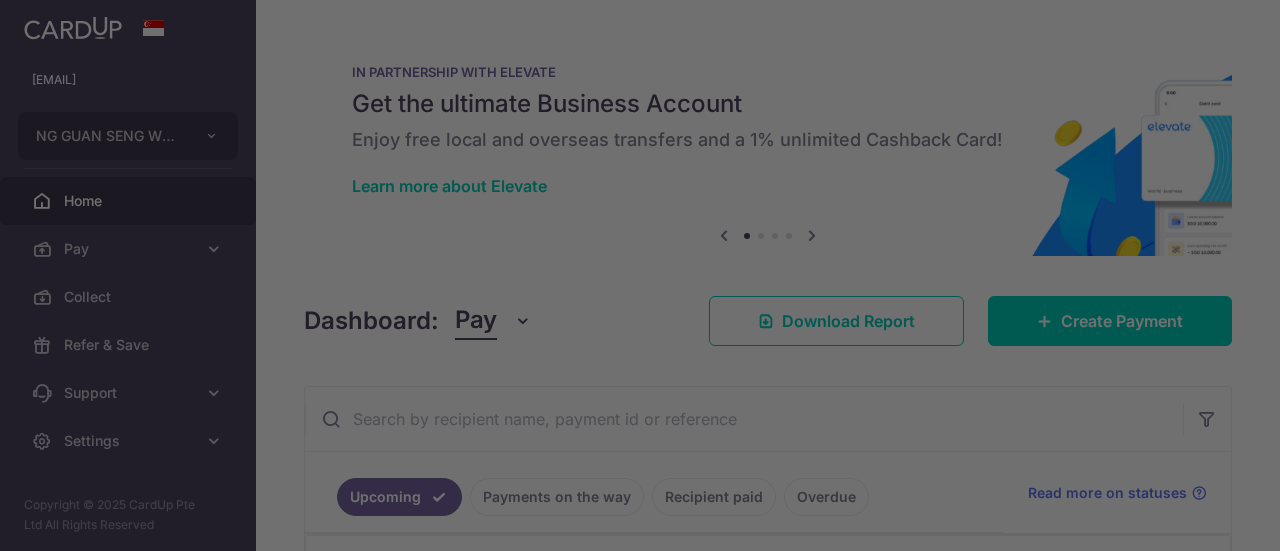 scroll, scrollTop: 0, scrollLeft: 0, axis: both 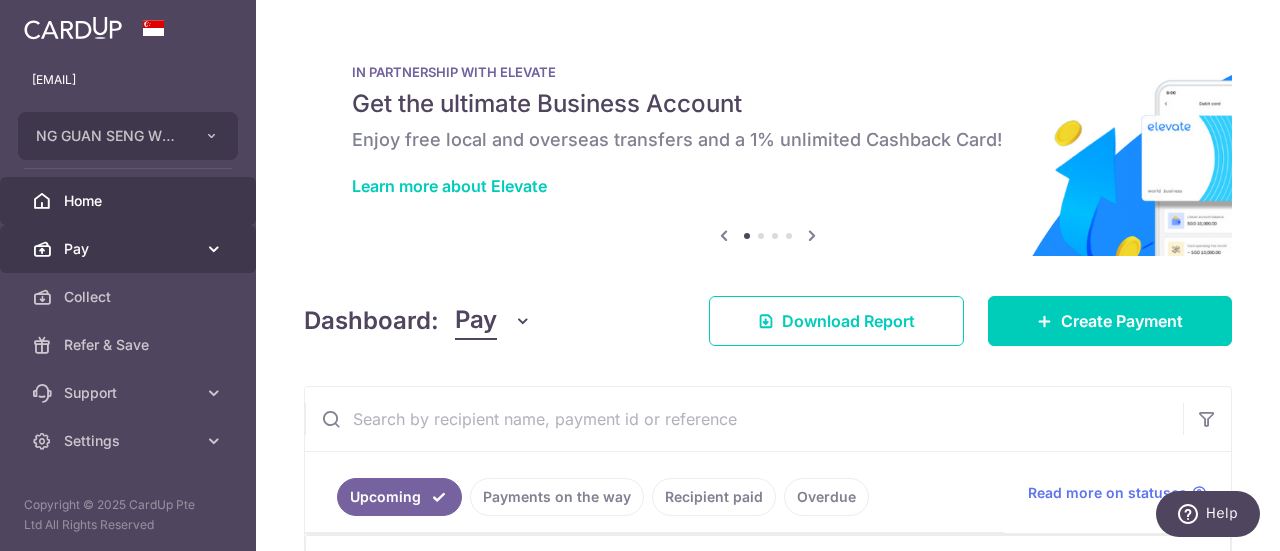 click on "Pay" at bounding box center [128, 249] 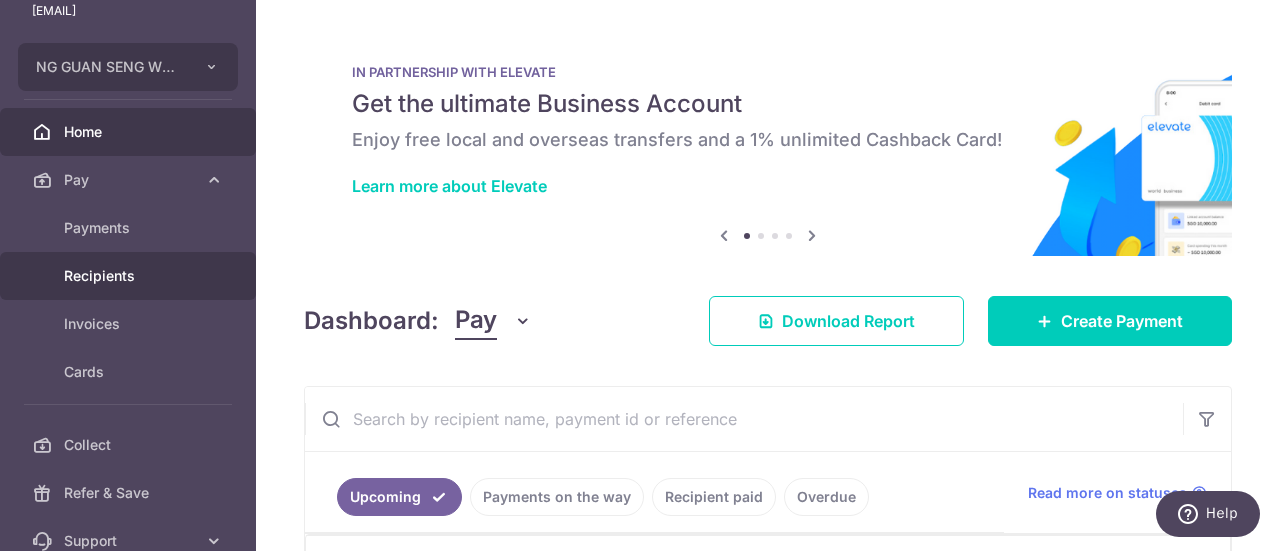 scroll, scrollTop: 100, scrollLeft: 0, axis: vertical 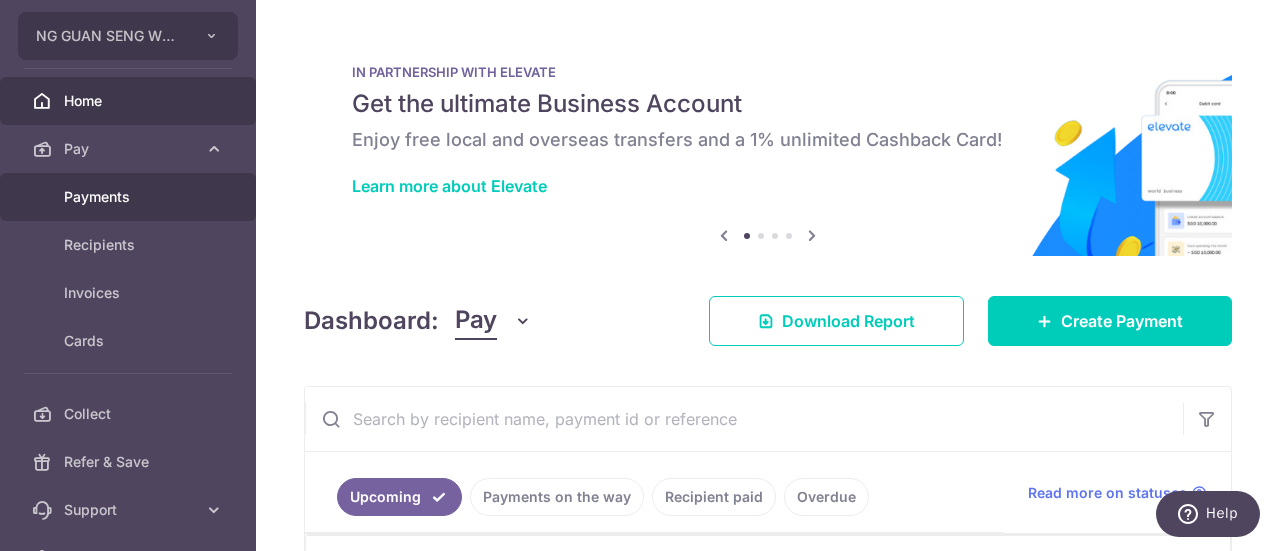 click on "Payments" at bounding box center [130, 197] 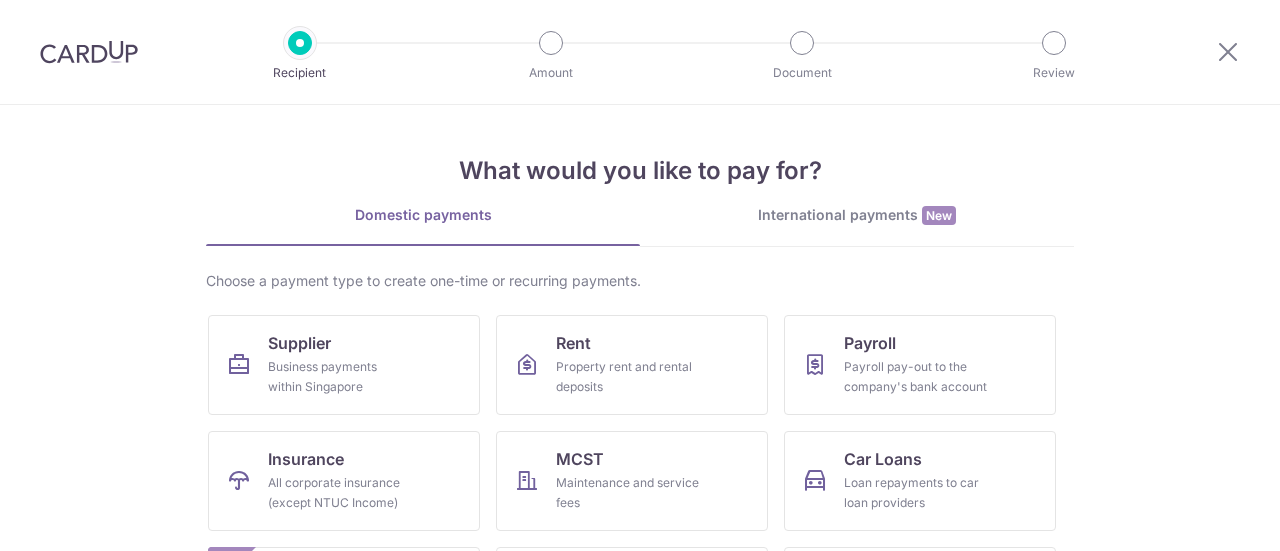 scroll, scrollTop: 0, scrollLeft: 0, axis: both 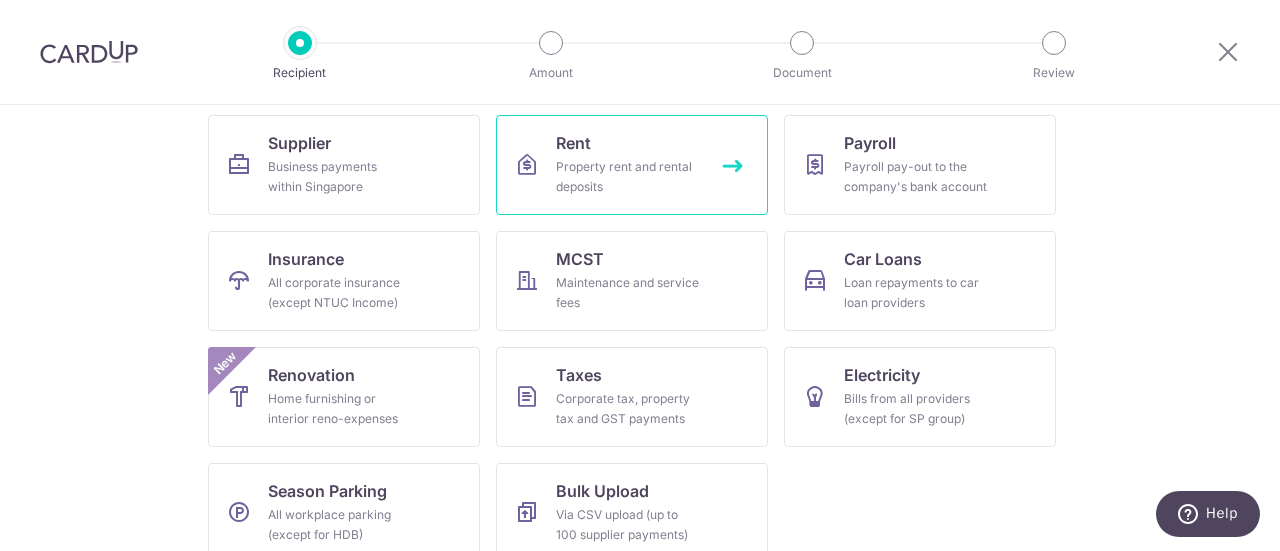 click on "Property rent and rental deposits" at bounding box center [628, 177] 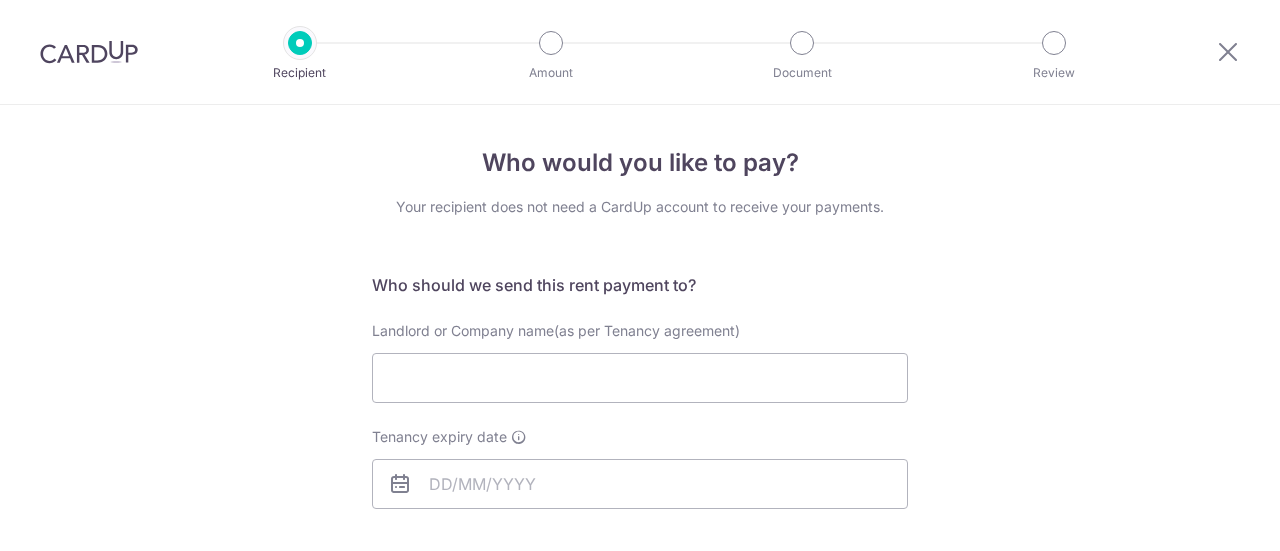 scroll, scrollTop: 0, scrollLeft: 0, axis: both 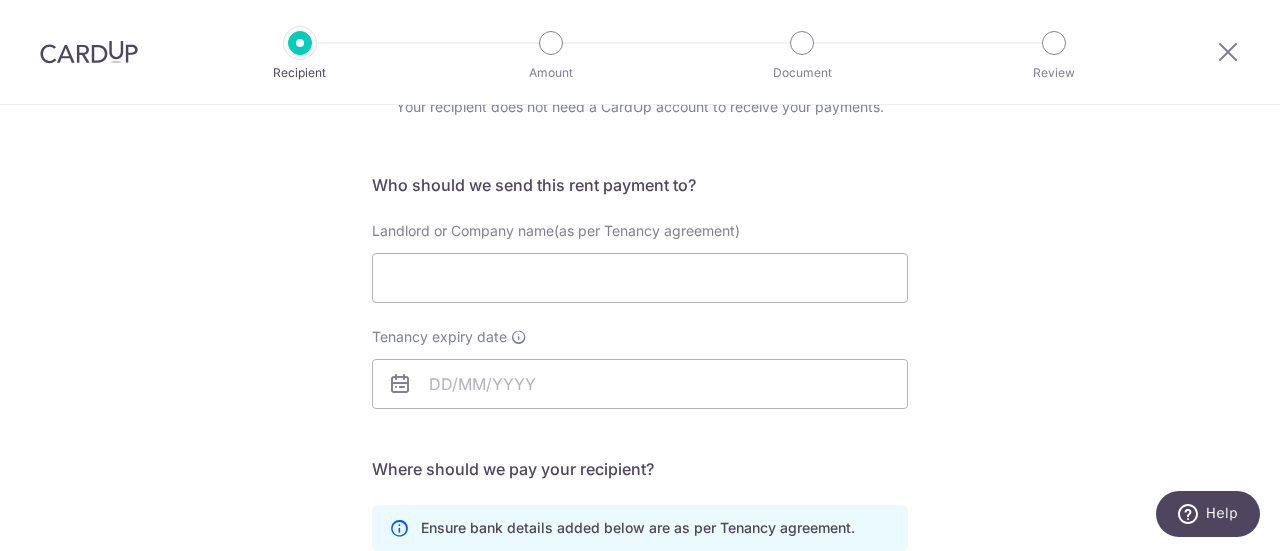 click on "Who should we send this rent payment to?" at bounding box center [640, 185] 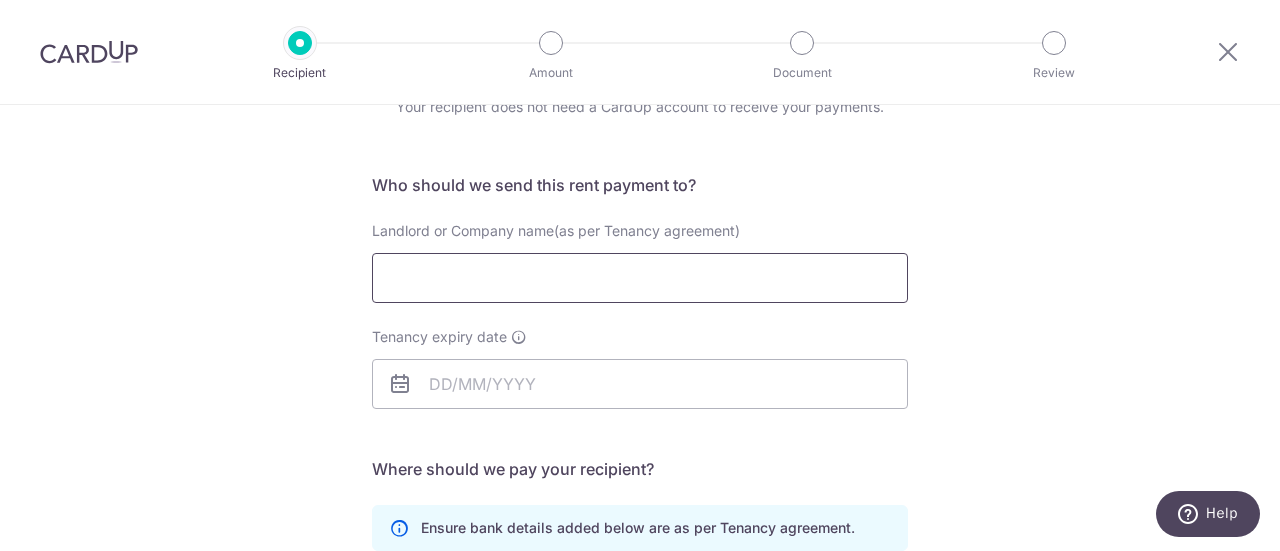 click on "Landlord or Company name(as per Tenancy agreement)" at bounding box center [640, 278] 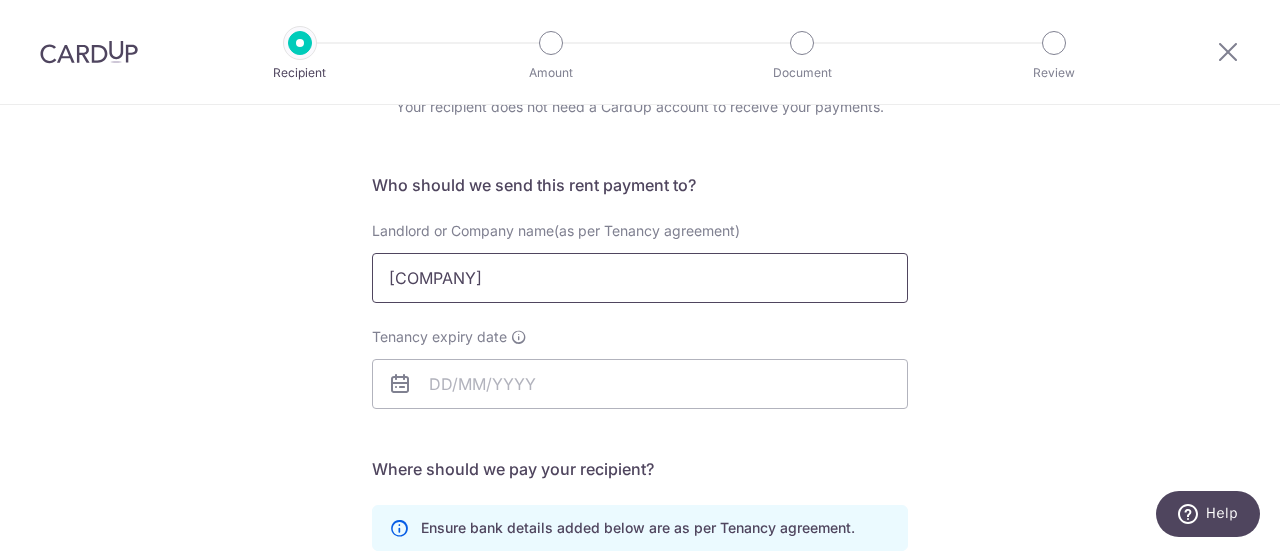 drag, startPoint x: 620, startPoint y: 281, endPoint x: 211, endPoint y: 299, distance: 409.3959 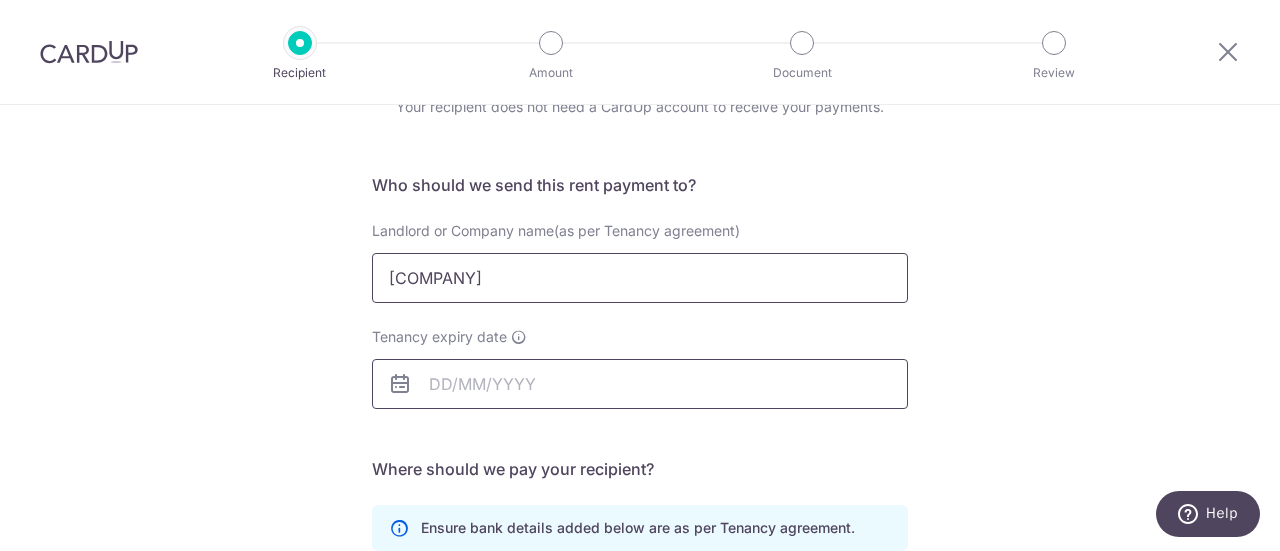 type on "[COMPANY]" 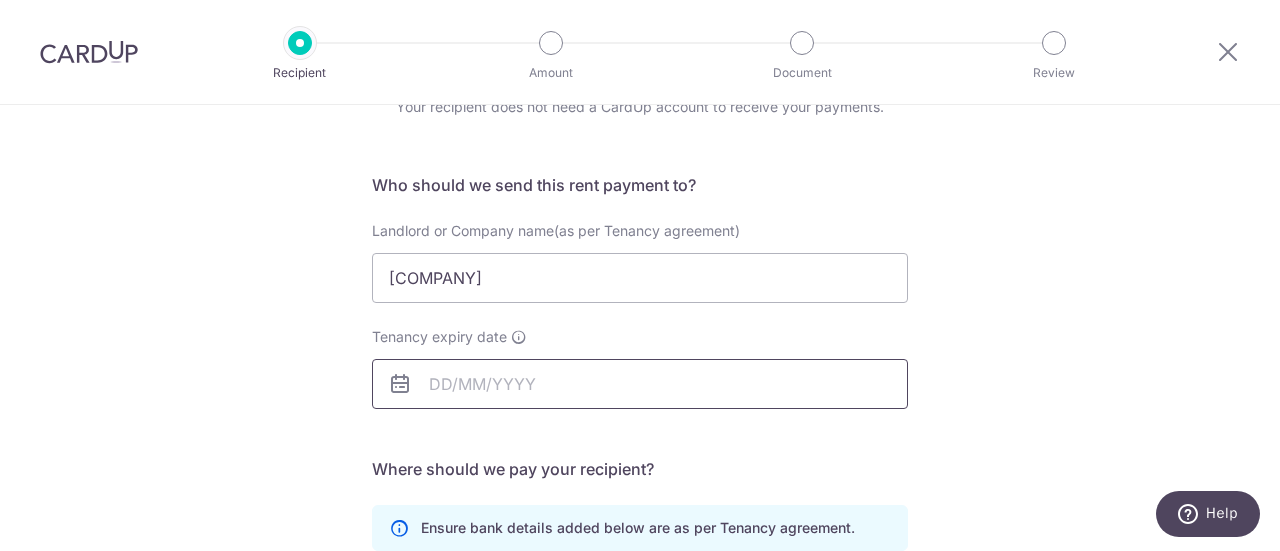 click on "Tenancy expiry date" at bounding box center (640, 384) 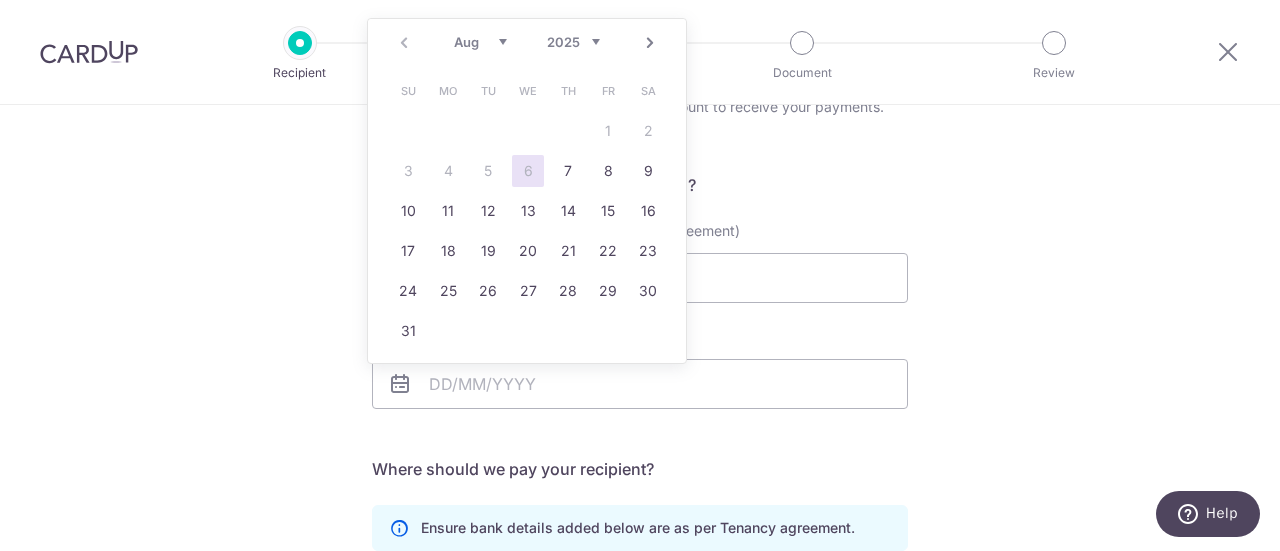 click on "2025 2026 2027 2028 2029 2030 2031 2032 2033 2034 2035" at bounding box center [573, 42] 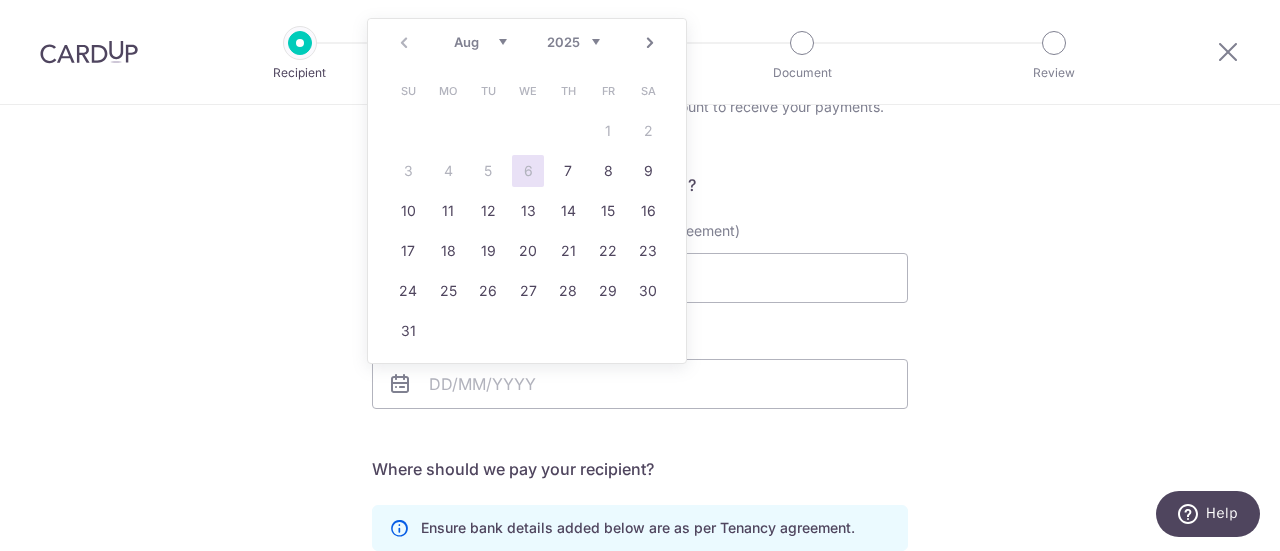 click on "2025 2026 2027 2028 2029 2030 2031 2032 2033 2034 2035" at bounding box center [573, 42] 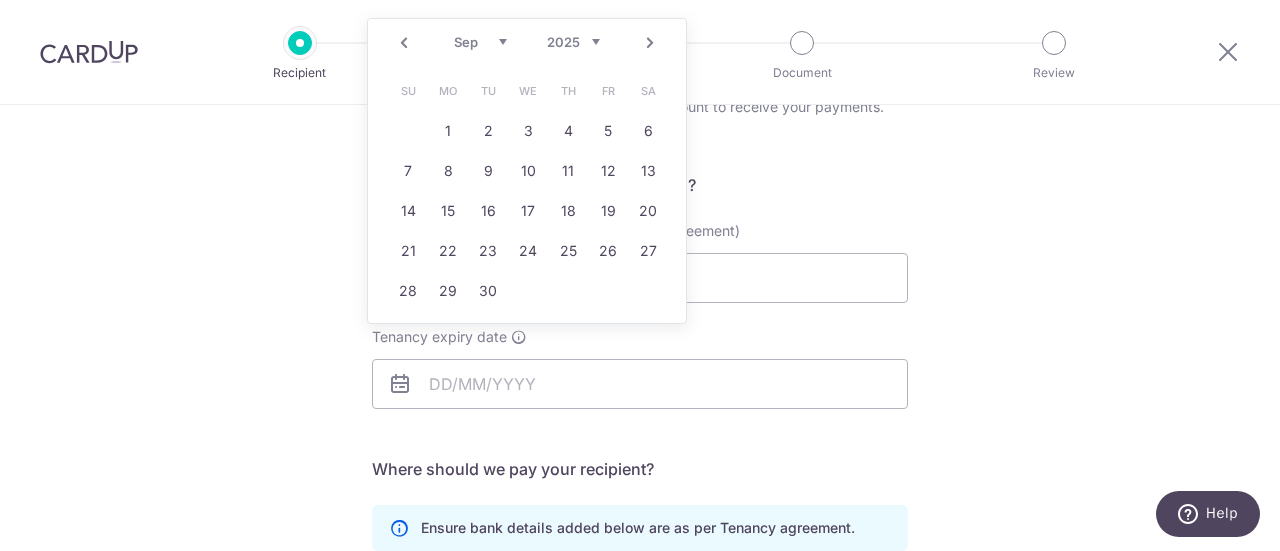 click on "Next" at bounding box center (650, 43) 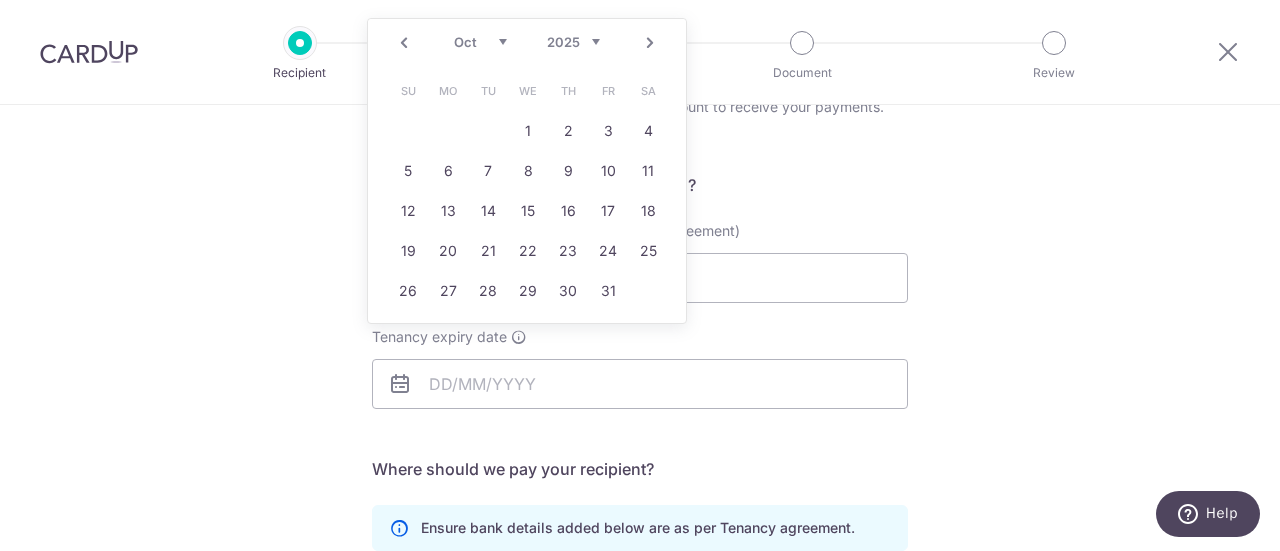 click on "Next" at bounding box center [650, 43] 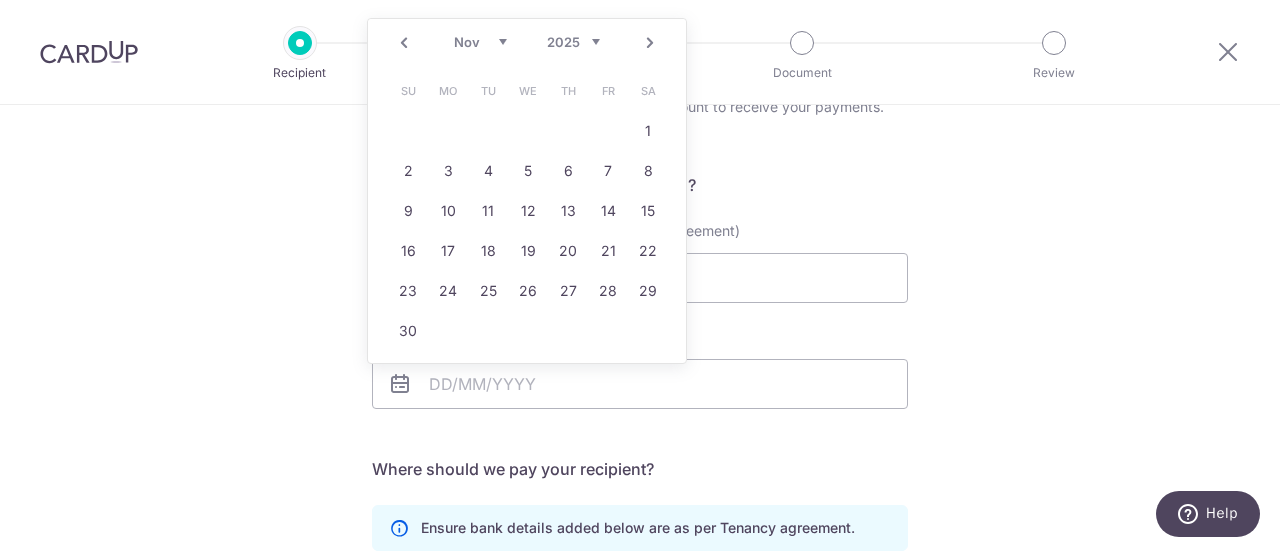 click on "Next" at bounding box center (650, 43) 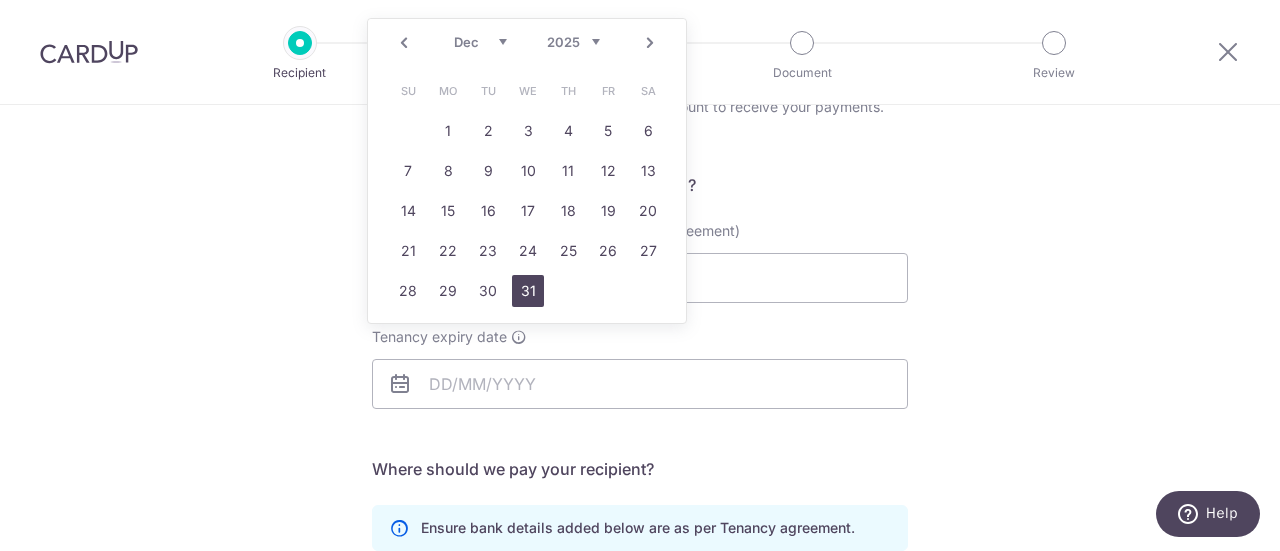 click on "31" at bounding box center [528, 291] 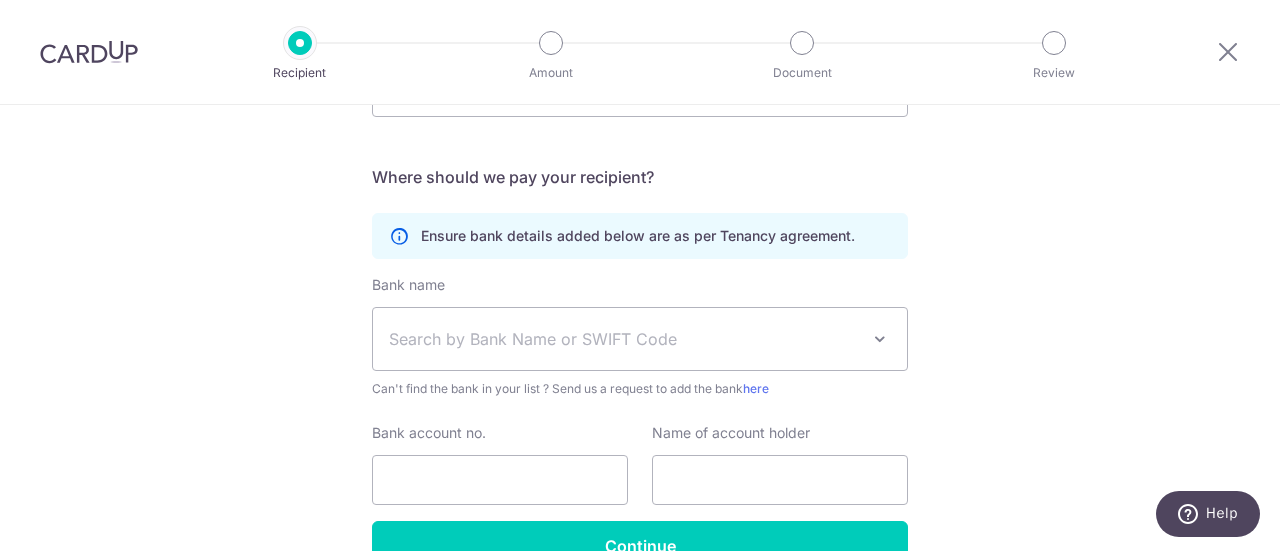 scroll, scrollTop: 400, scrollLeft: 0, axis: vertical 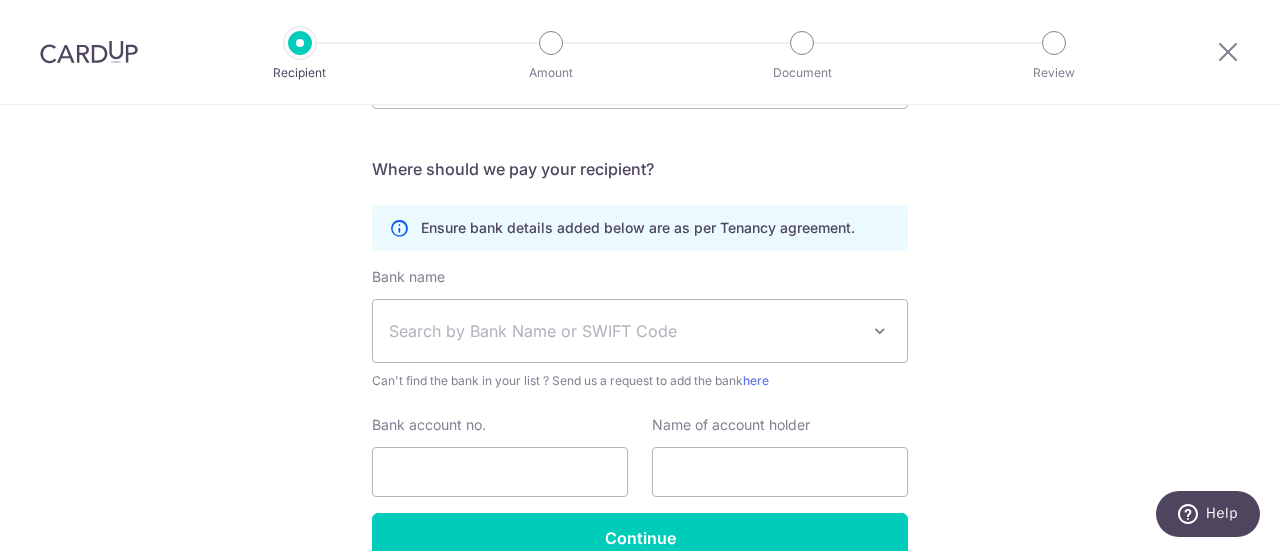click on "Search by Bank Name or SWIFT Code" at bounding box center (624, 331) 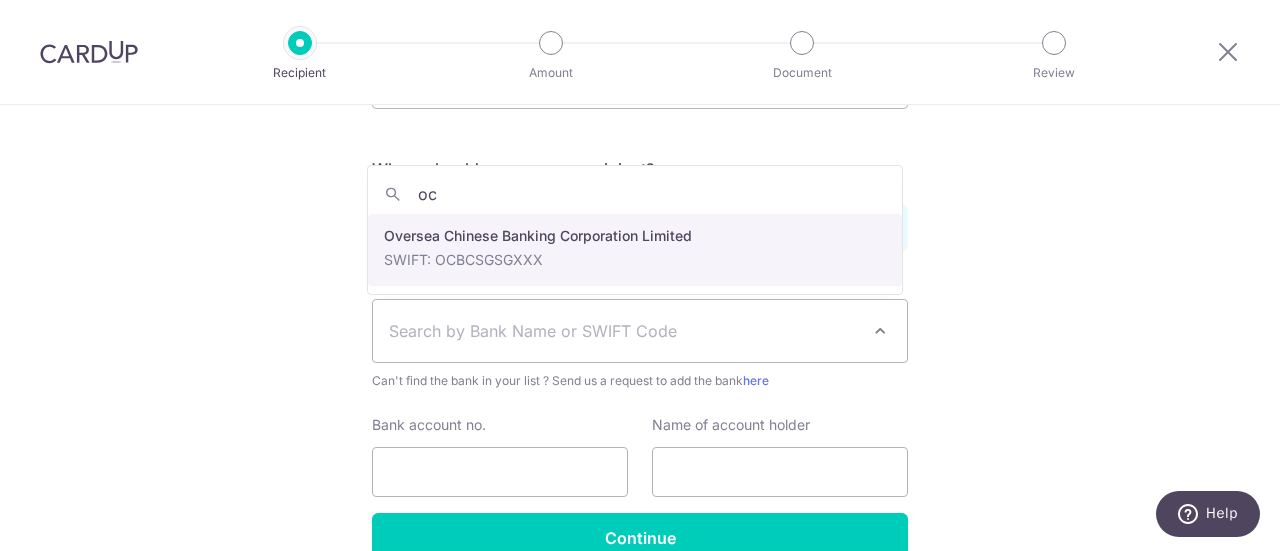 type on "oc" 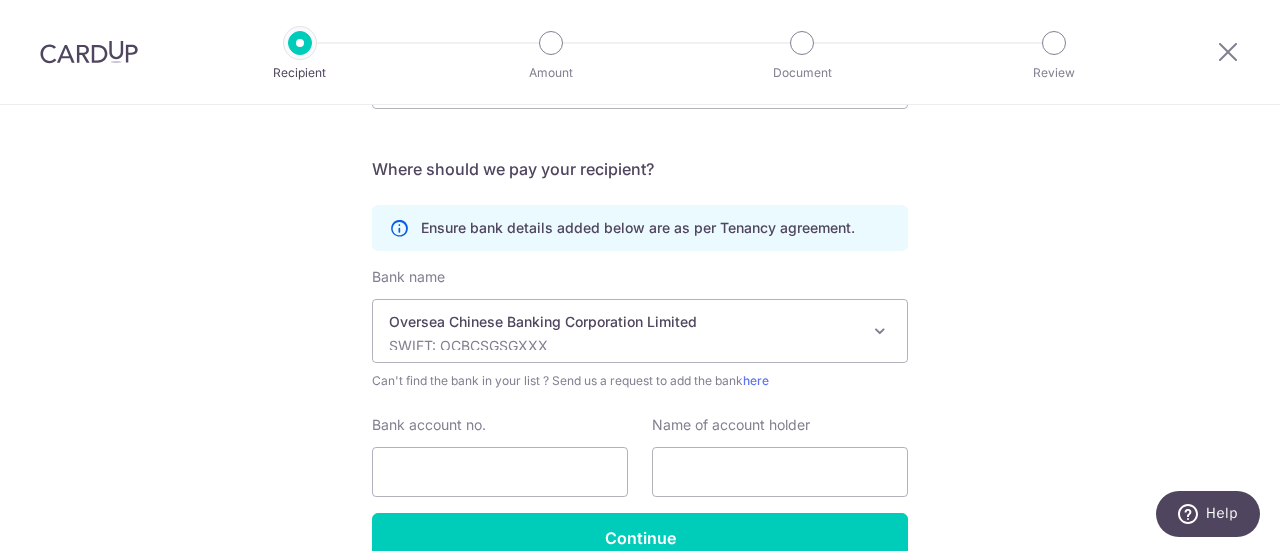 scroll, scrollTop: 500, scrollLeft: 0, axis: vertical 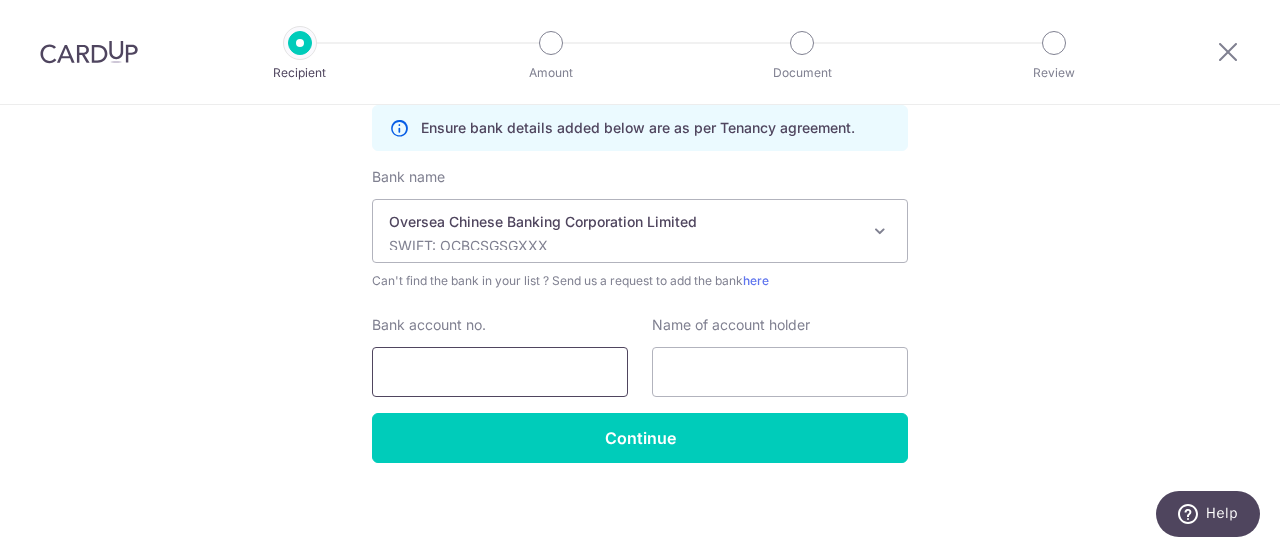 click on "Bank account no." at bounding box center (500, 372) 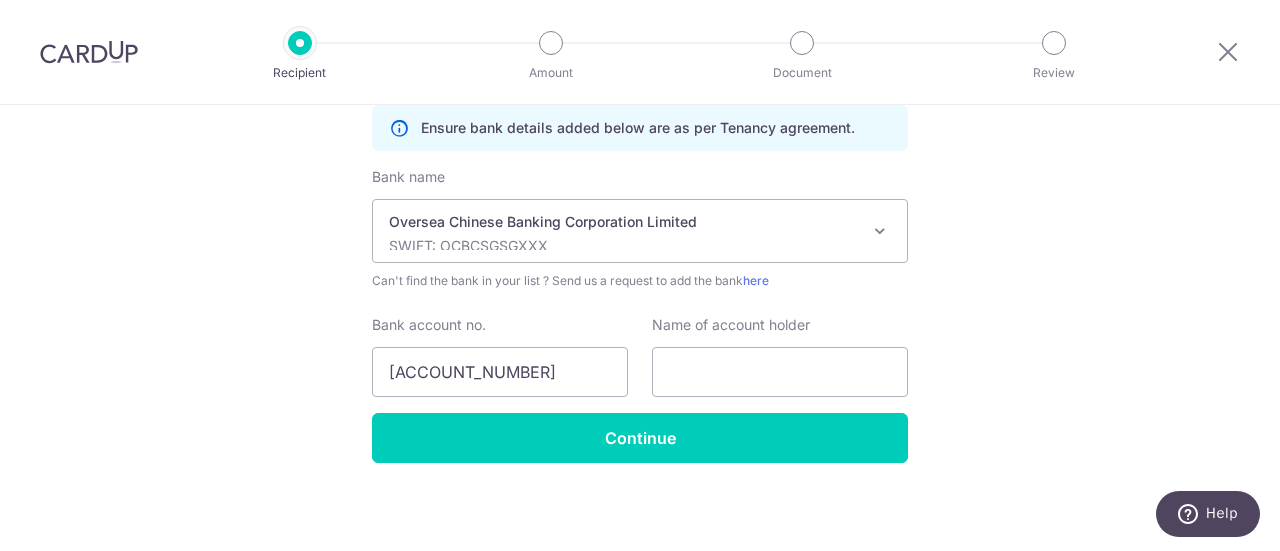 click on "Bank account no.
501-104-970-001" at bounding box center [500, 356] 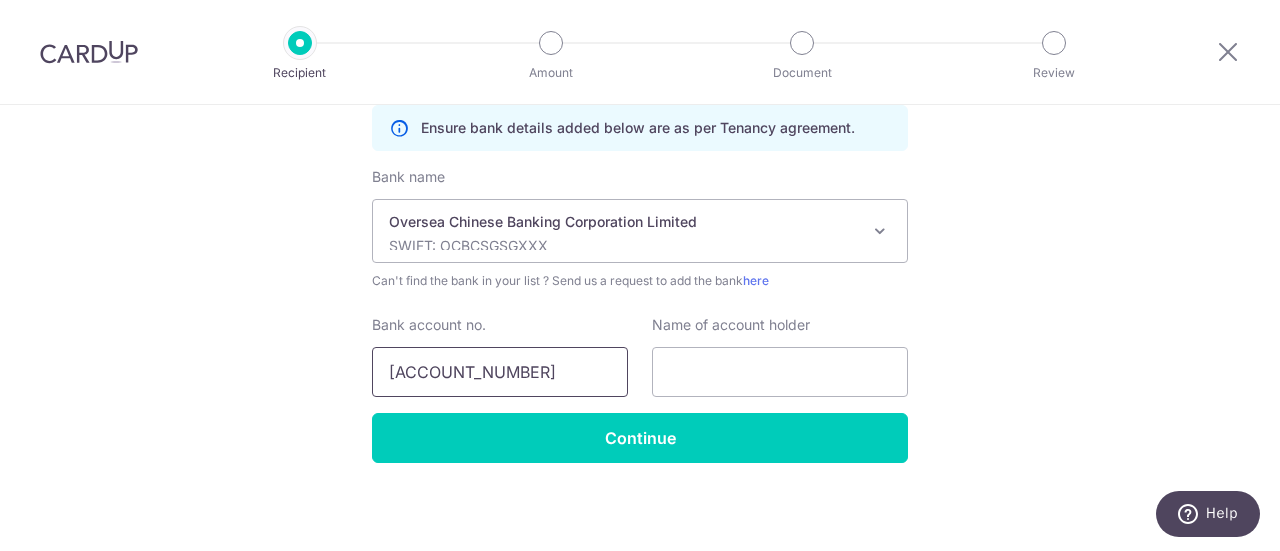 click on "501-104-970-001" at bounding box center [500, 372] 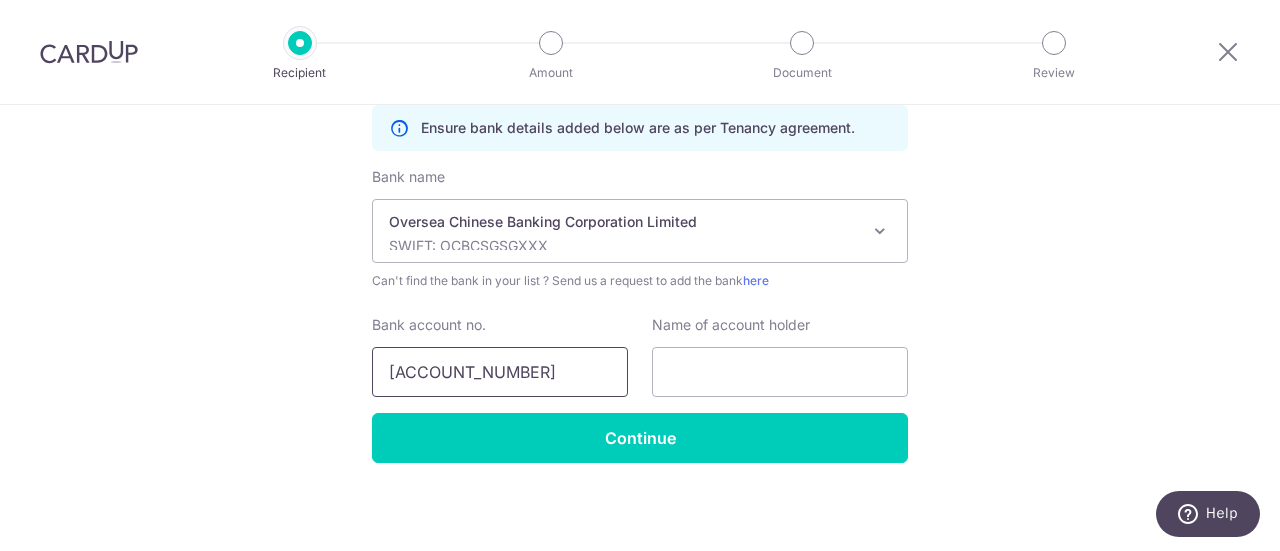type on "501104970001" 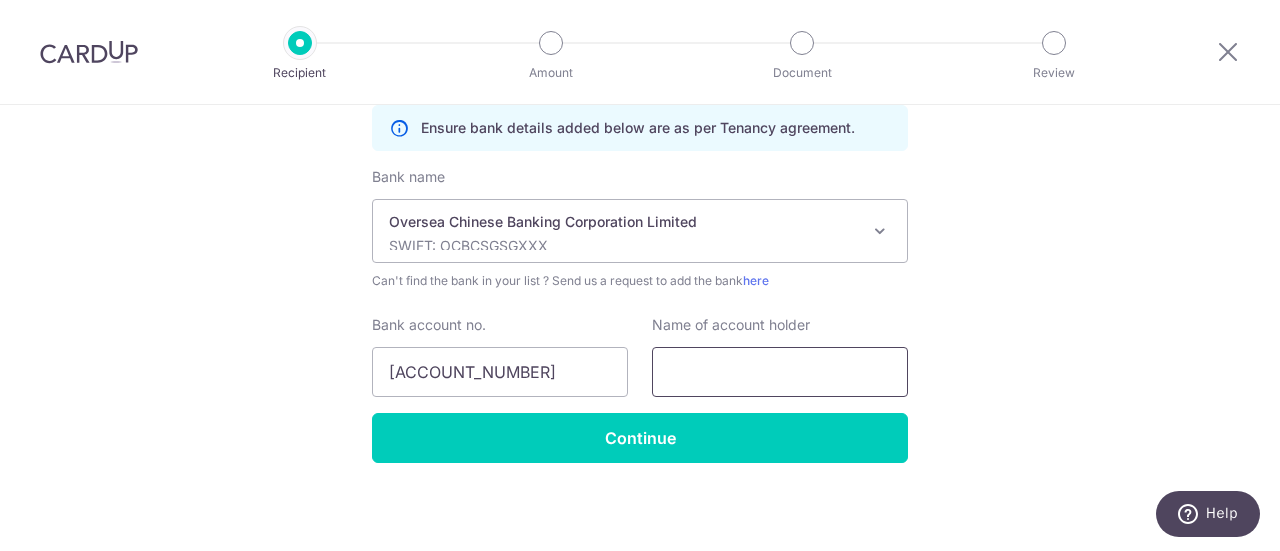 click at bounding box center [780, 372] 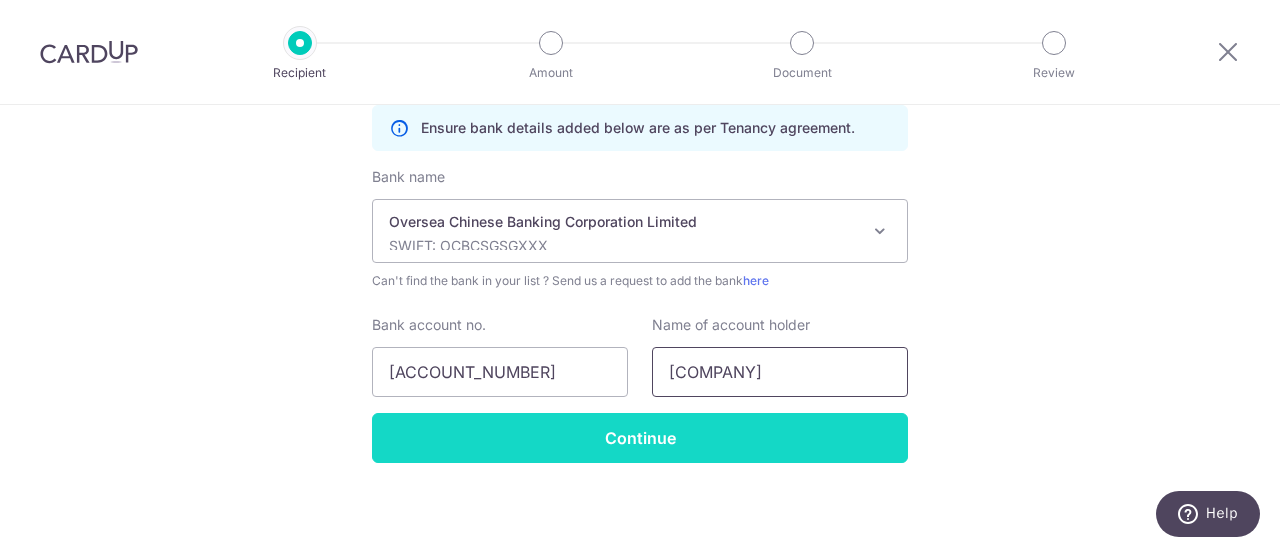 type on "JTC Corporation" 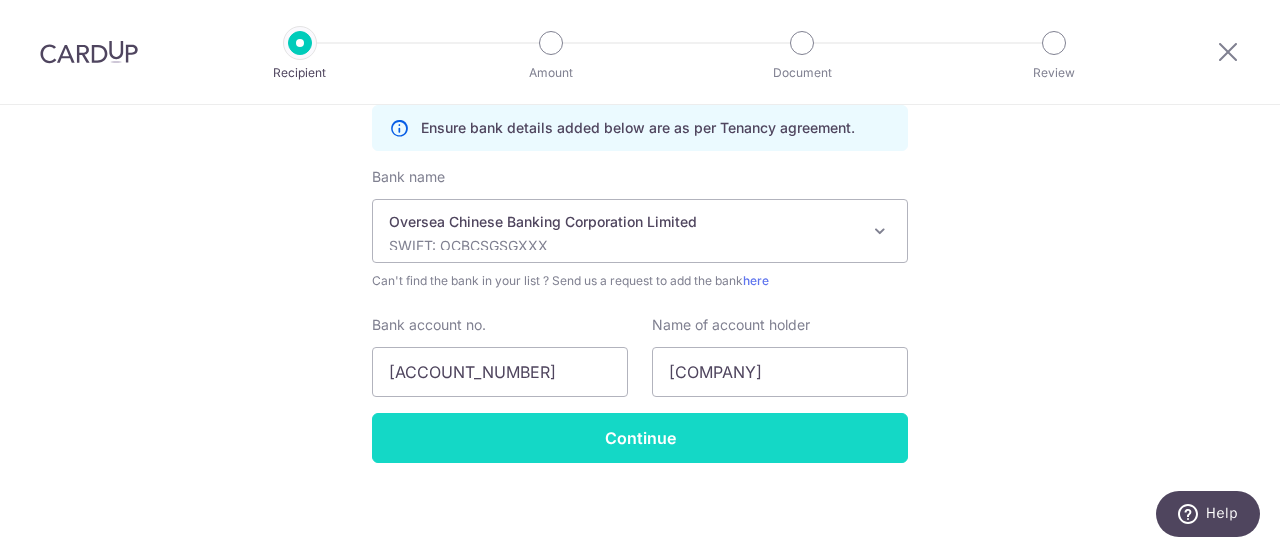 click on "Continue" at bounding box center (640, 438) 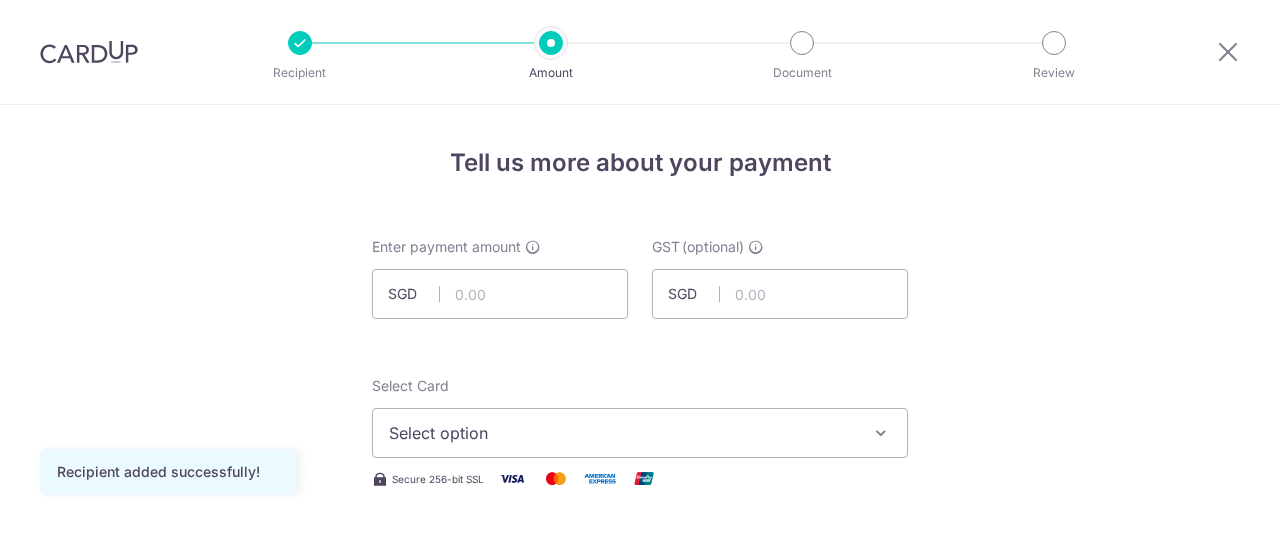 scroll, scrollTop: 0, scrollLeft: 0, axis: both 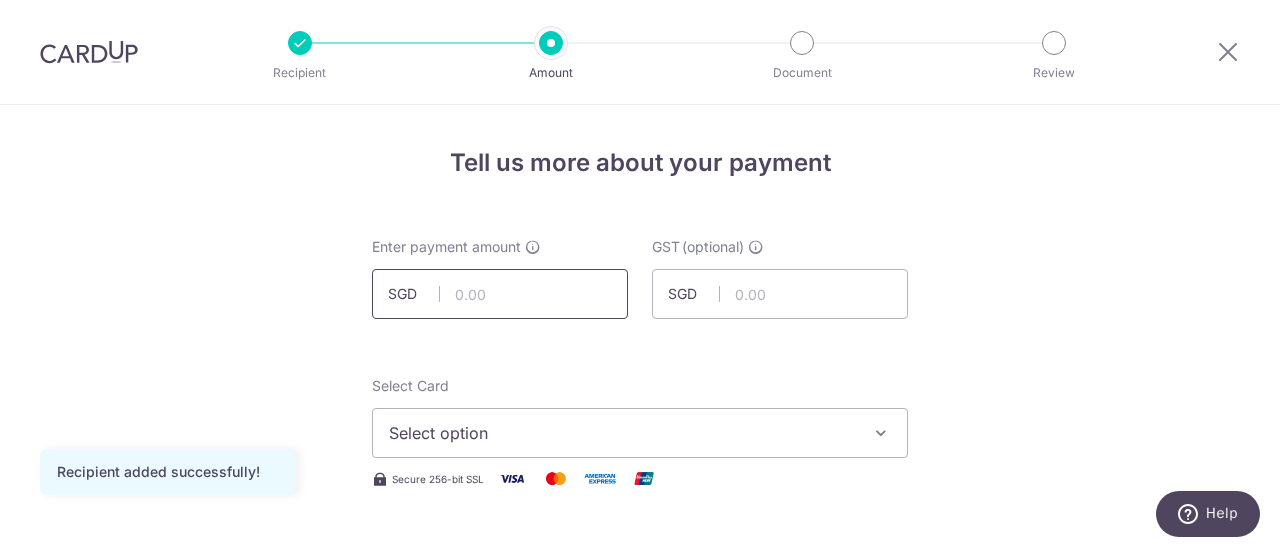 click at bounding box center (500, 294) 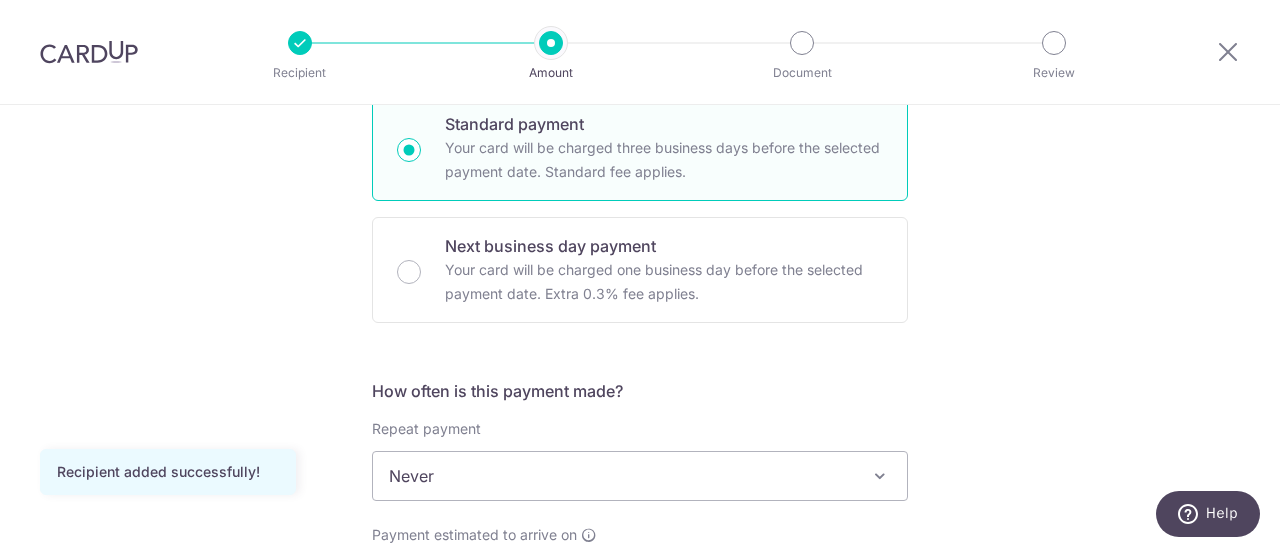 scroll, scrollTop: 600, scrollLeft: 0, axis: vertical 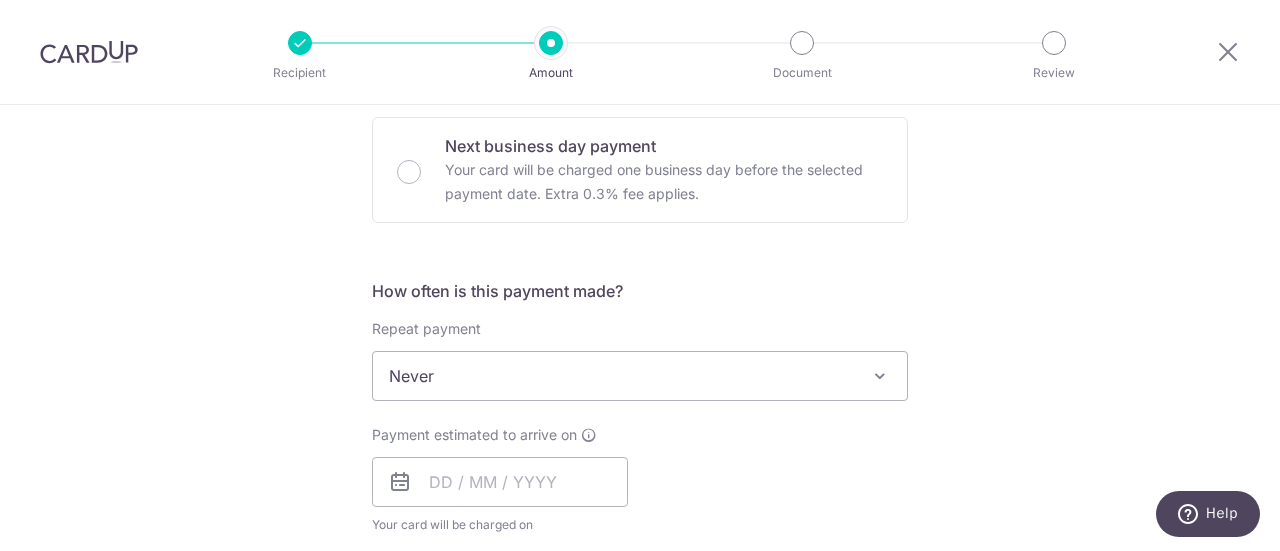 click on "Never" at bounding box center [640, 376] 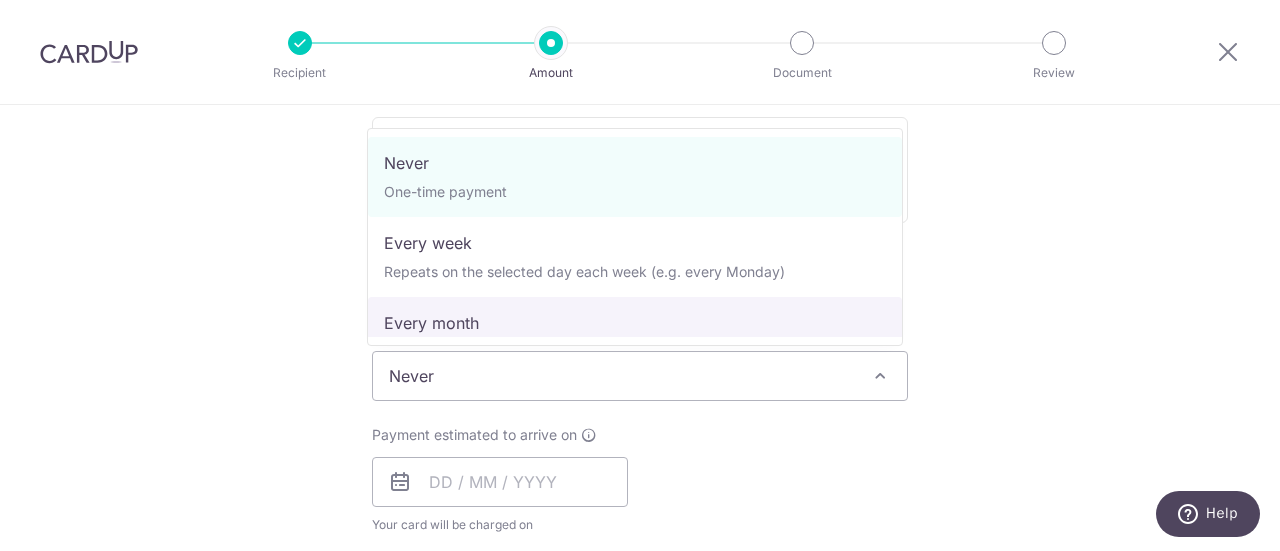 select on "3" 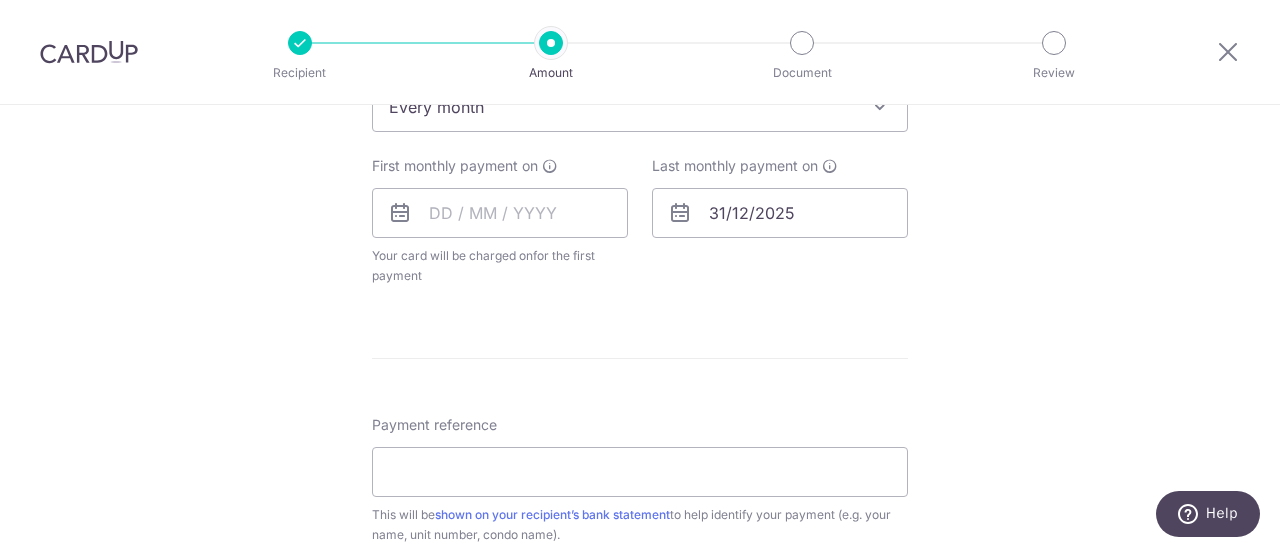 scroll, scrollTop: 900, scrollLeft: 0, axis: vertical 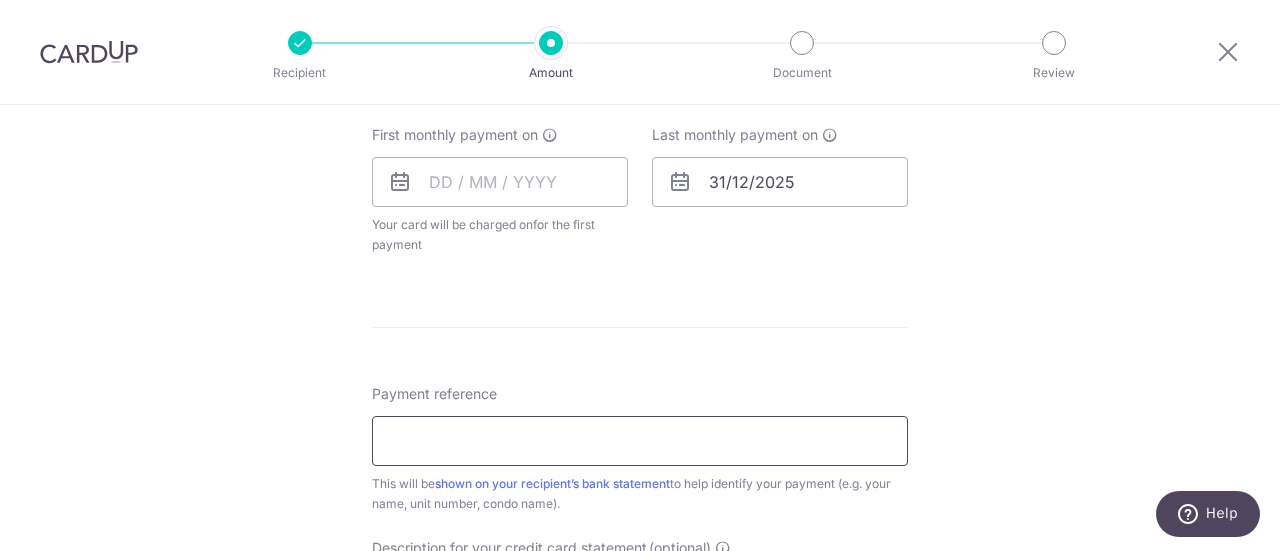 click on "Payment reference" at bounding box center [640, 441] 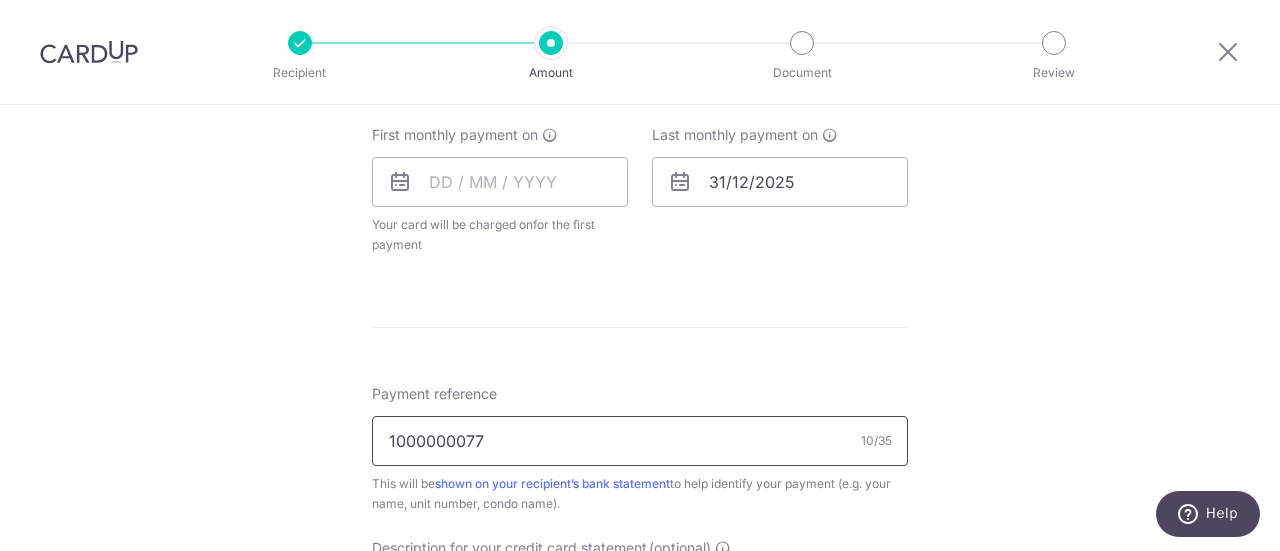 type on "1000000077" 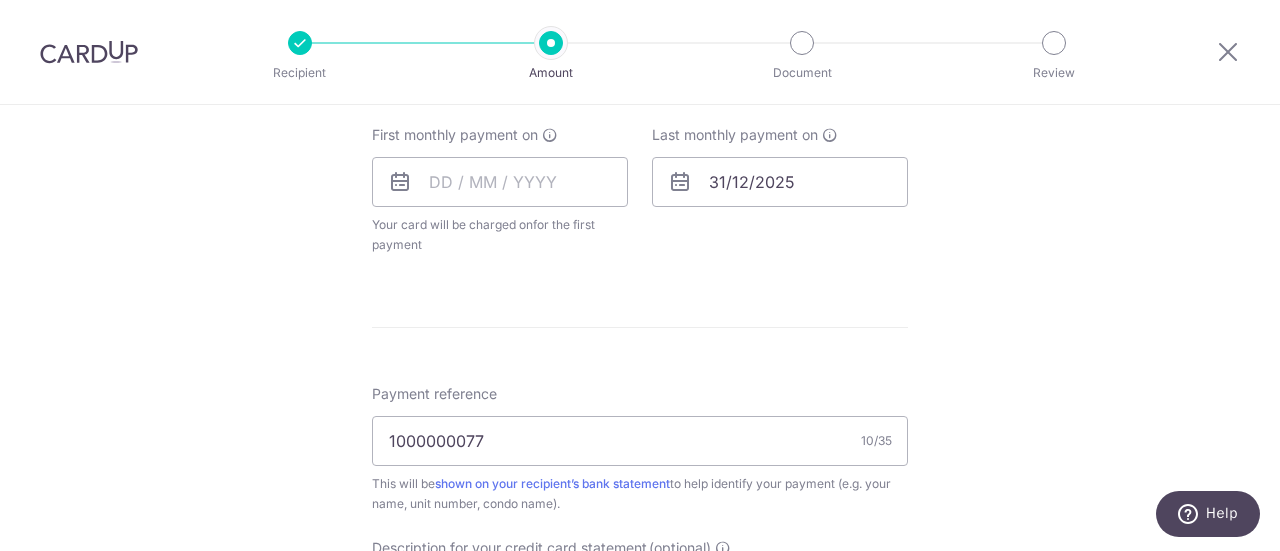click on "Payment reference
1000000077
10/35
This will be  shown on your recipient’s bank statement  to help identify your payment (e.g. your name, unit number, condo name)." at bounding box center (640, 449) 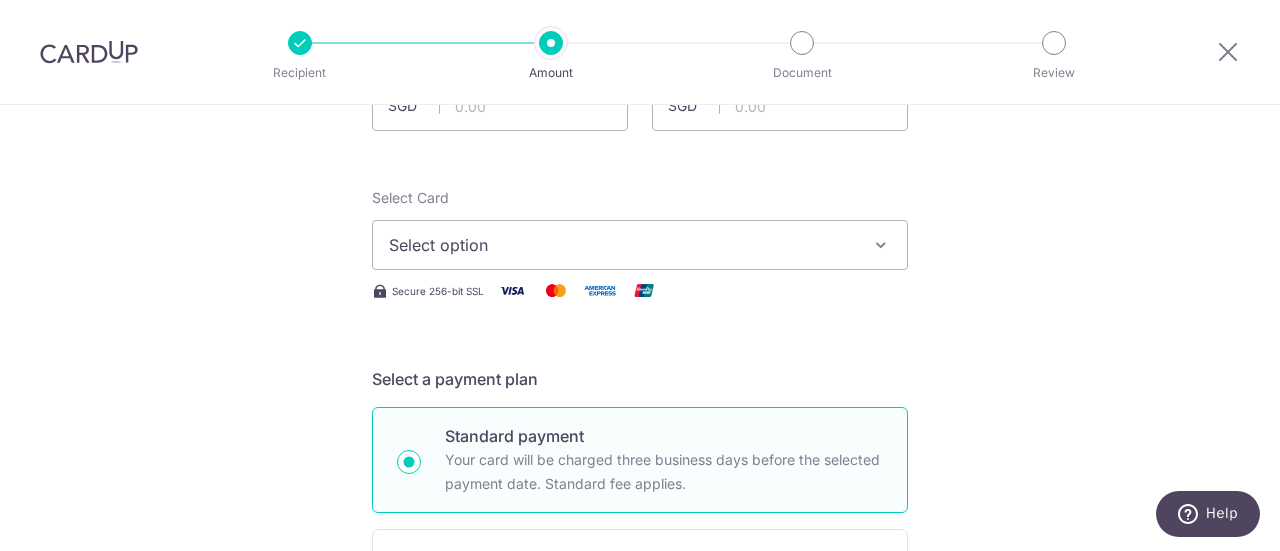 scroll, scrollTop: 0, scrollLeft: 0, axis: both 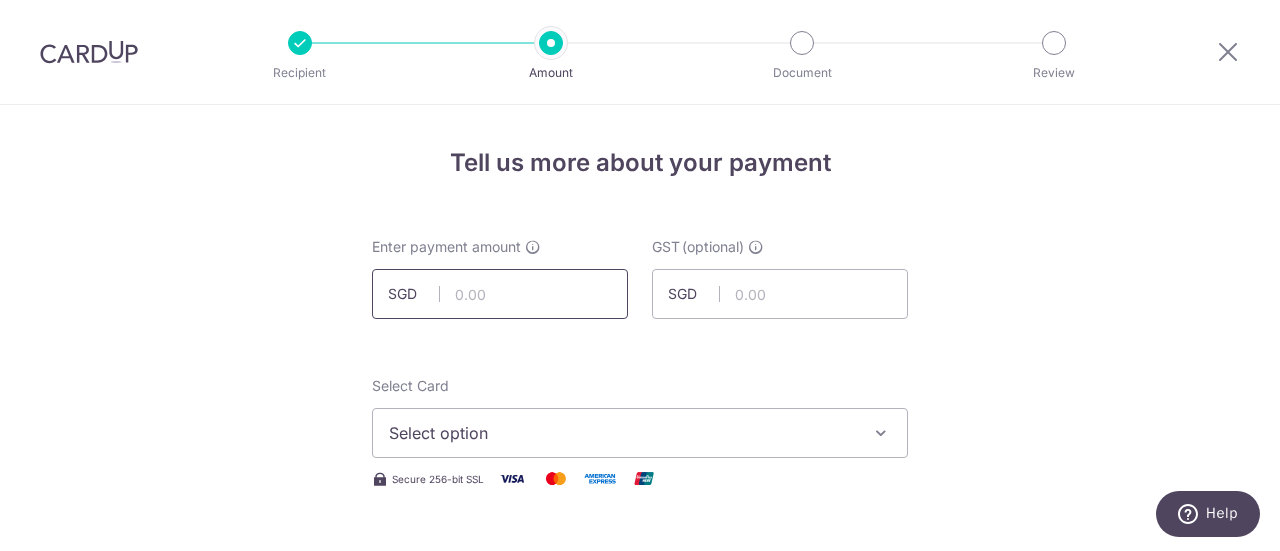 click at bounding box center (500, 294) 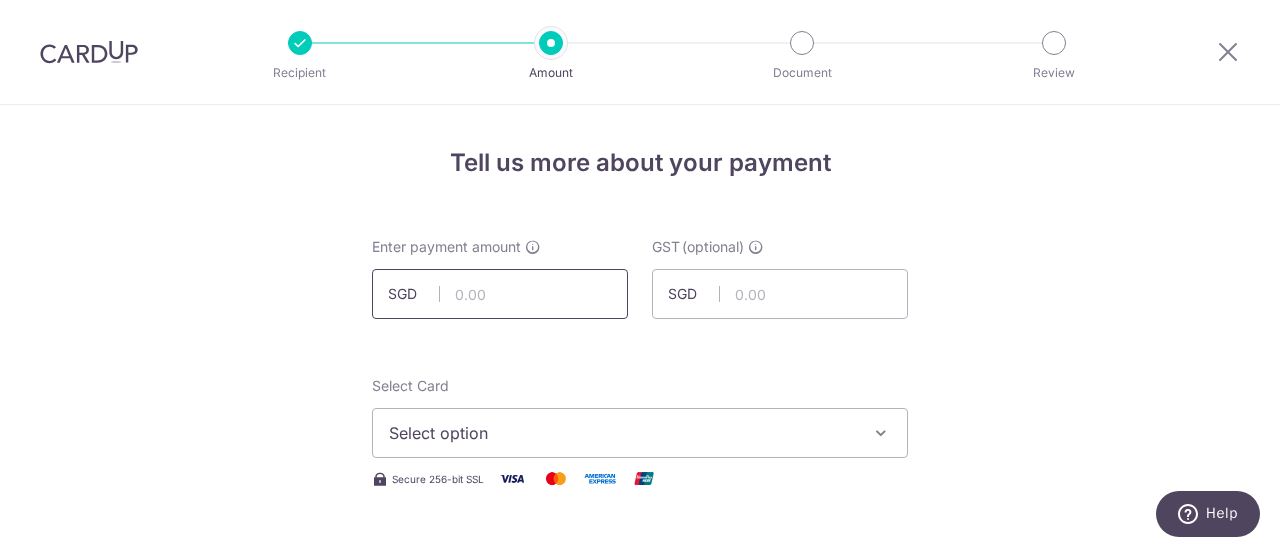 paste on "24,131.68" 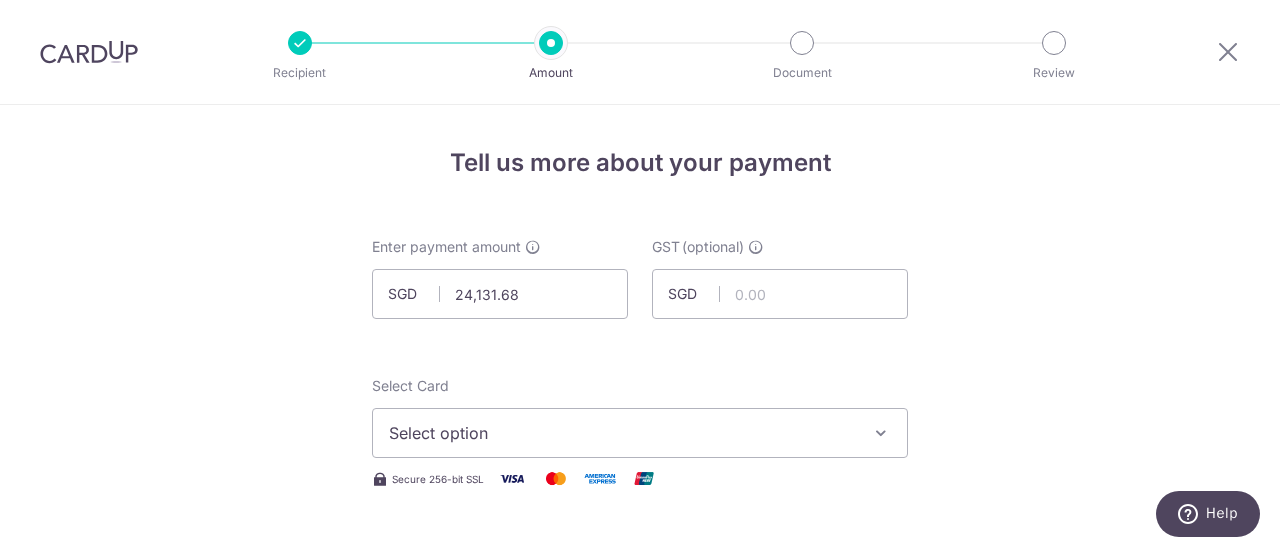 click on "Enter payment amount
SGD
24,131.68
24131.68
GST
(optional)
SGD
Recipient added successfully!
Select Card
Select option
Add credit card
Your Cards
**** 5671
**** 2002
Secure 256-bit SSL" at bounding box center (640, 1105) 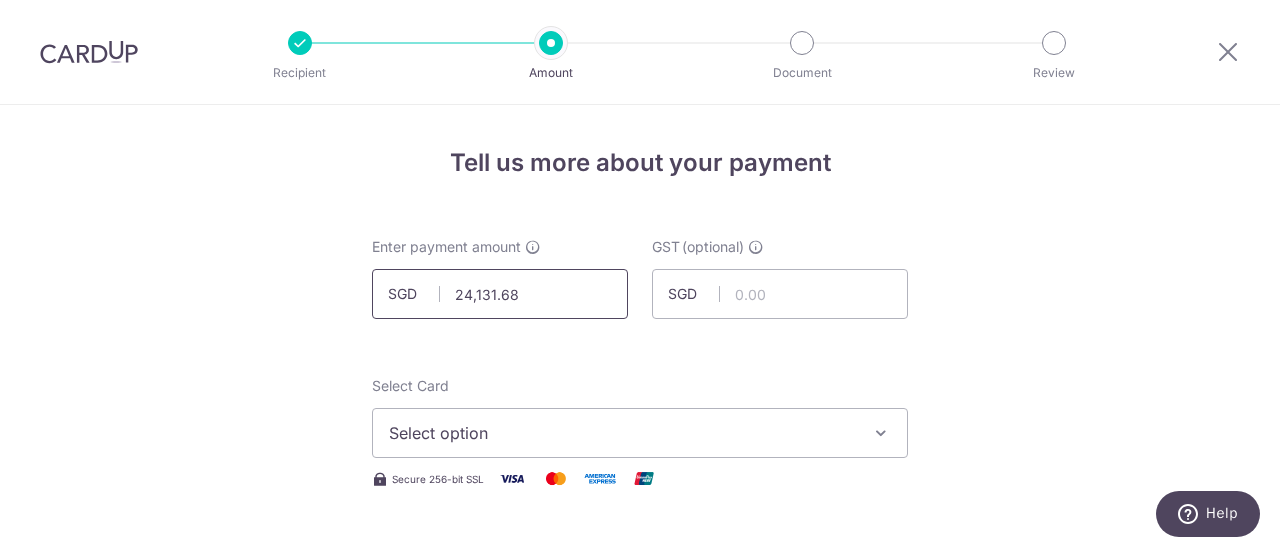drag, startPoint x: 577, startPoint y: 291, endPoint x: 411, endPoint y: 298, distance: 166.14752 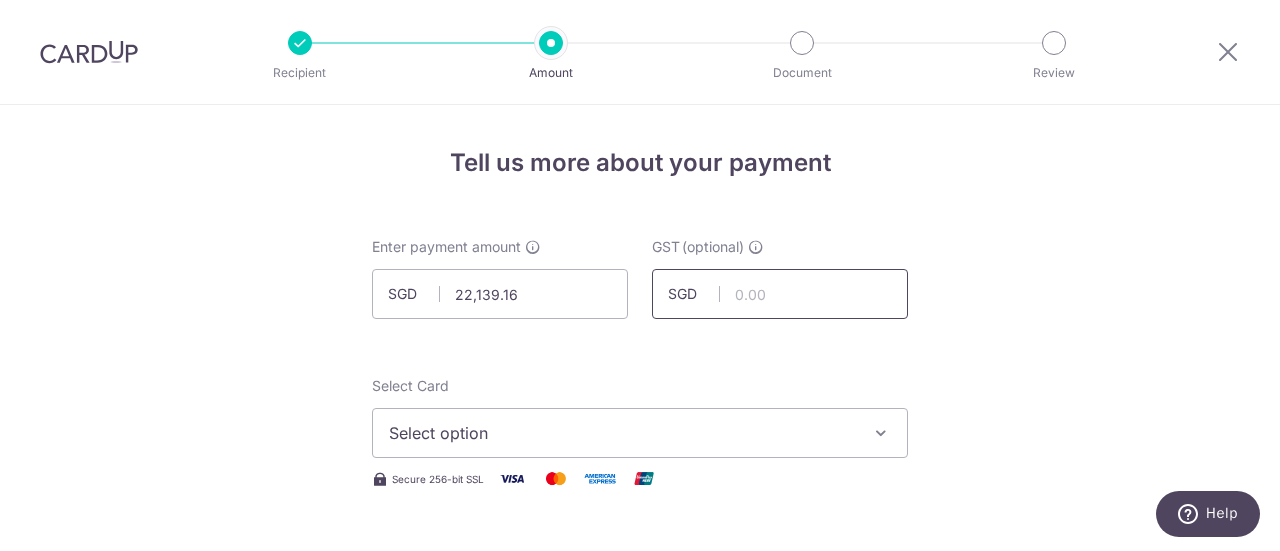 type on "22,139.16" 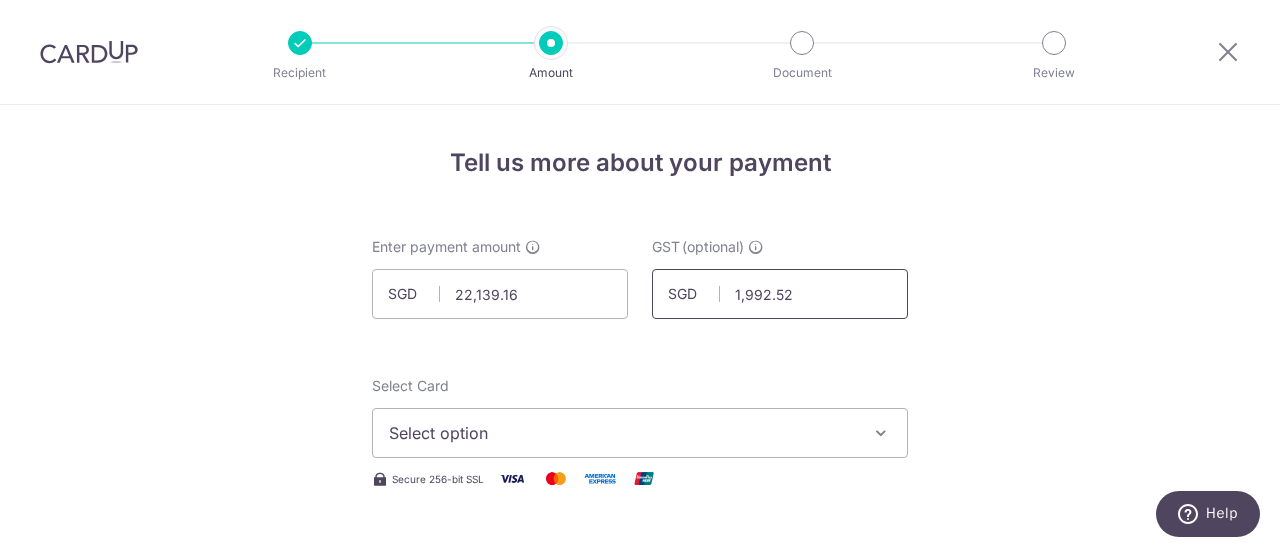 type on "1,992.52" 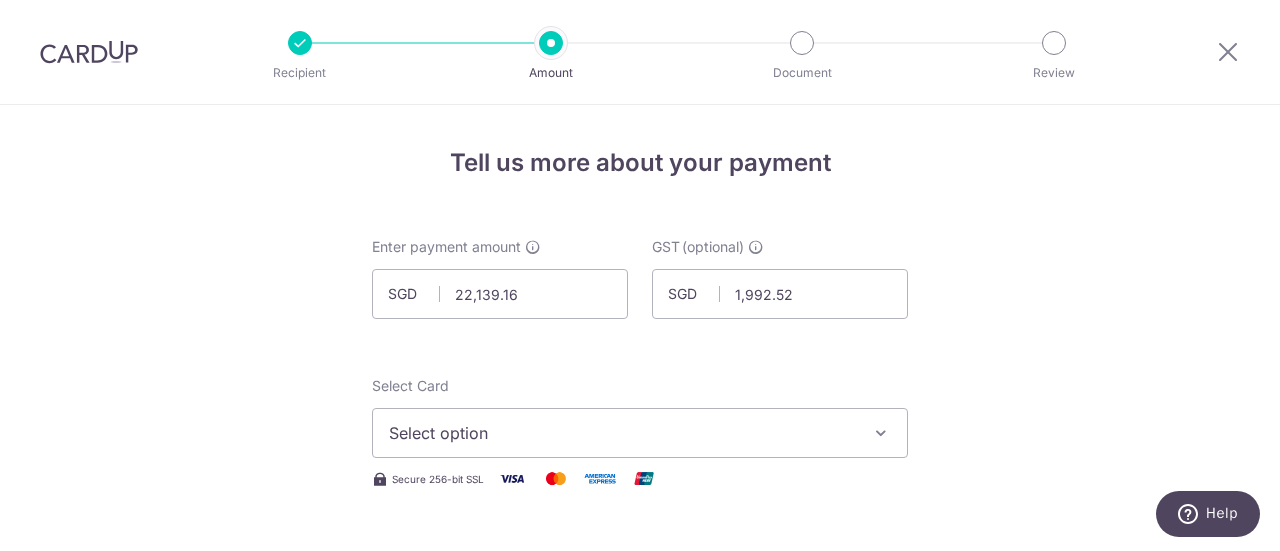 click on "Tell us more about your payment
Enter payment amount
SGD
22,139.16
22139.16
GST
(optional)
SGD
1,992.52
1992.52
Recipient added successfully!
Select Card
Select option
Add credit card
Your Cards
**** 5671
**** 2002
Secure 256-bit SSL" at bounding box center [640, 1086] 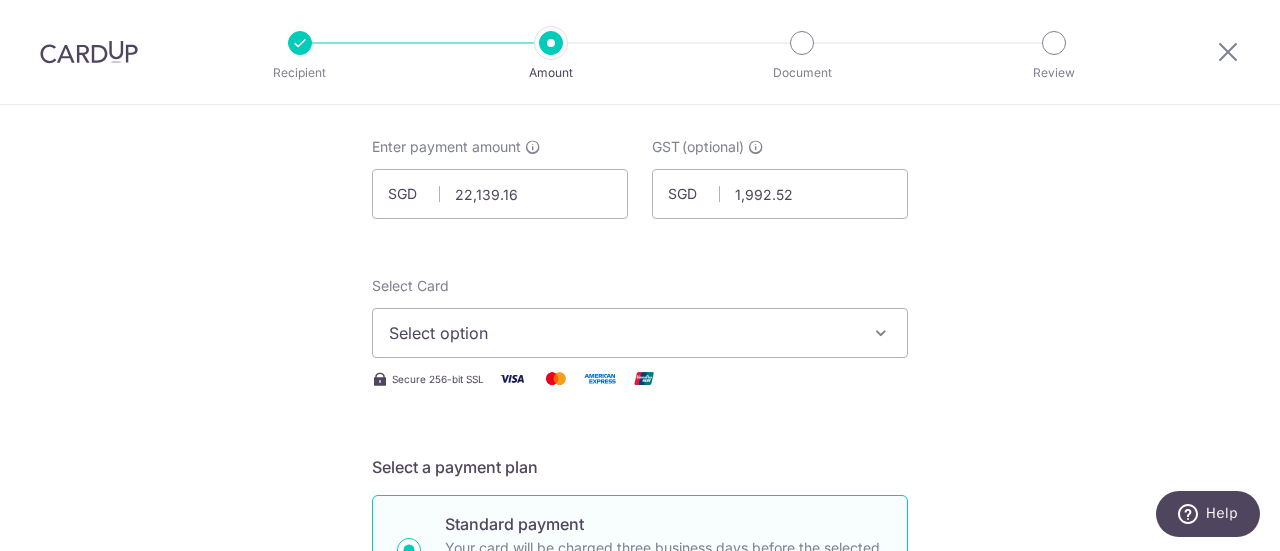 click on "Select option" at bounding box center [622, 333] 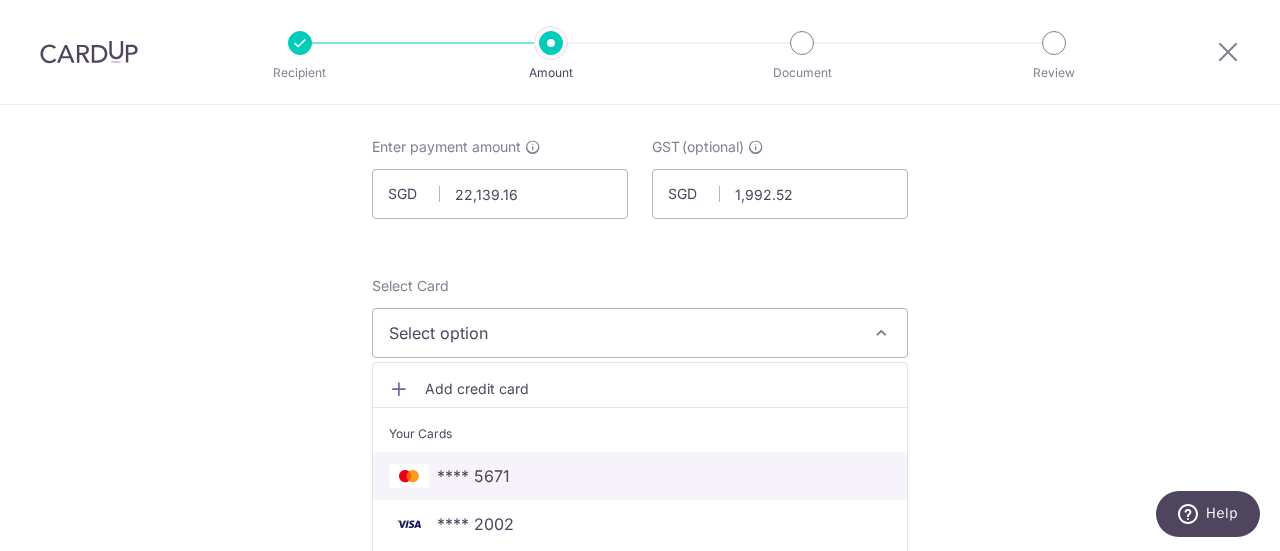 click on "**** 5671" at bounding box center (640, 476) 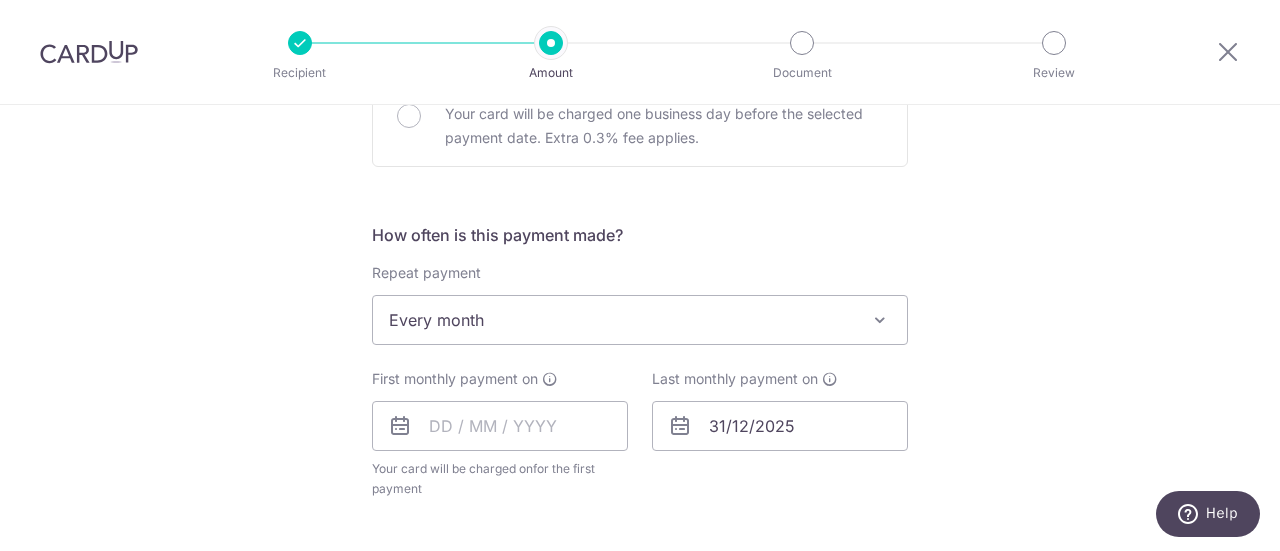scroll, scrollTop: 700, scrollLeft: 0, axis: vertical 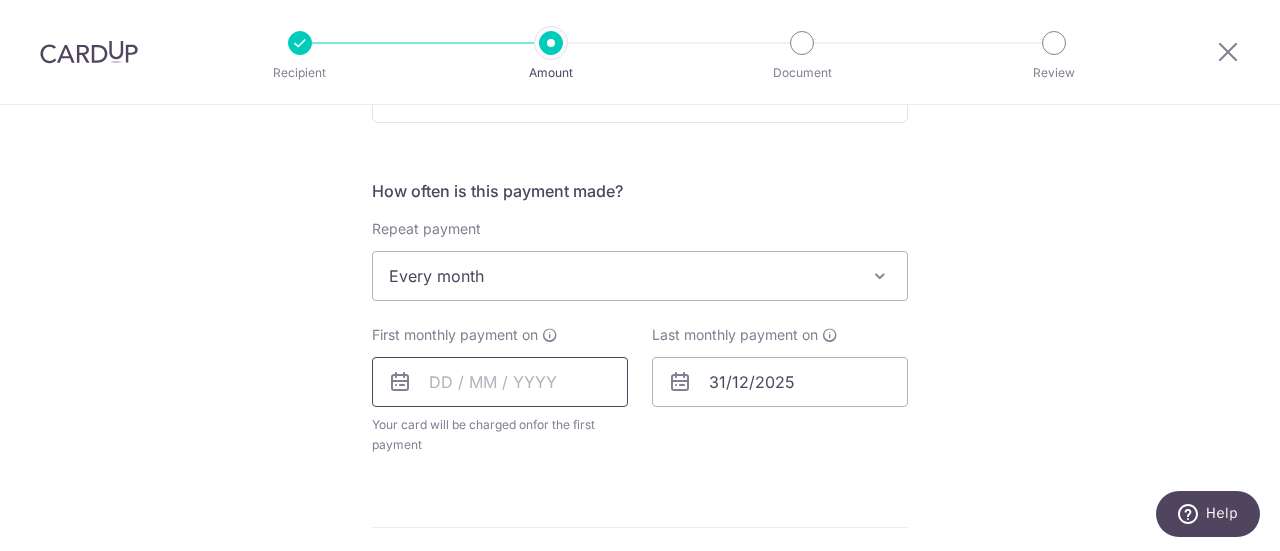 click at bounding box center (500, 382) 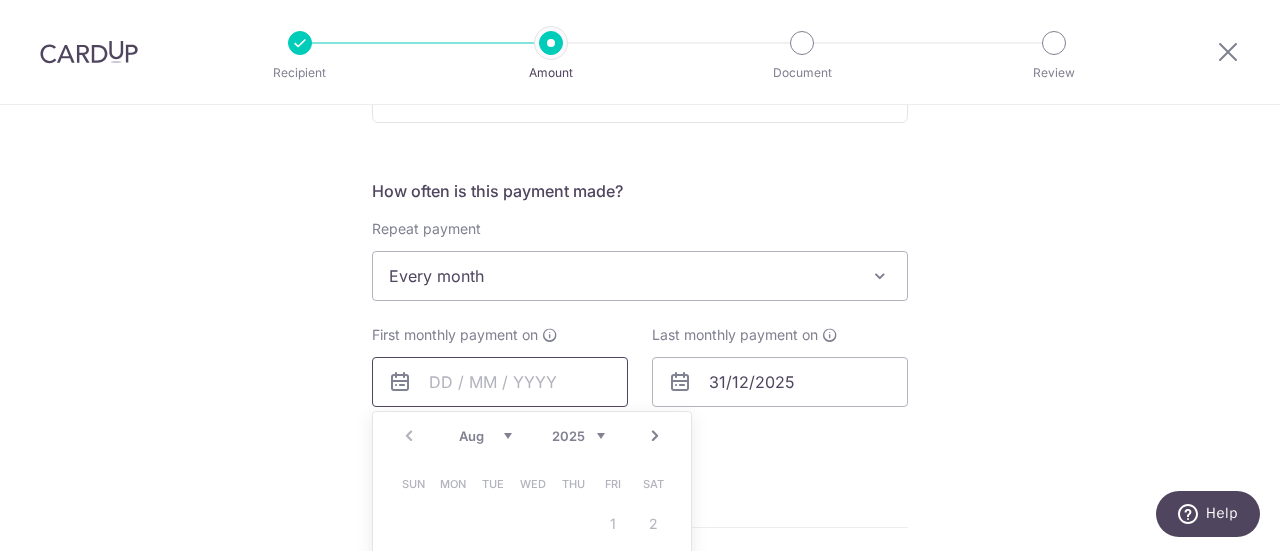scroll, scrollTop: 900, scrollLeft: 0, axis: vertical 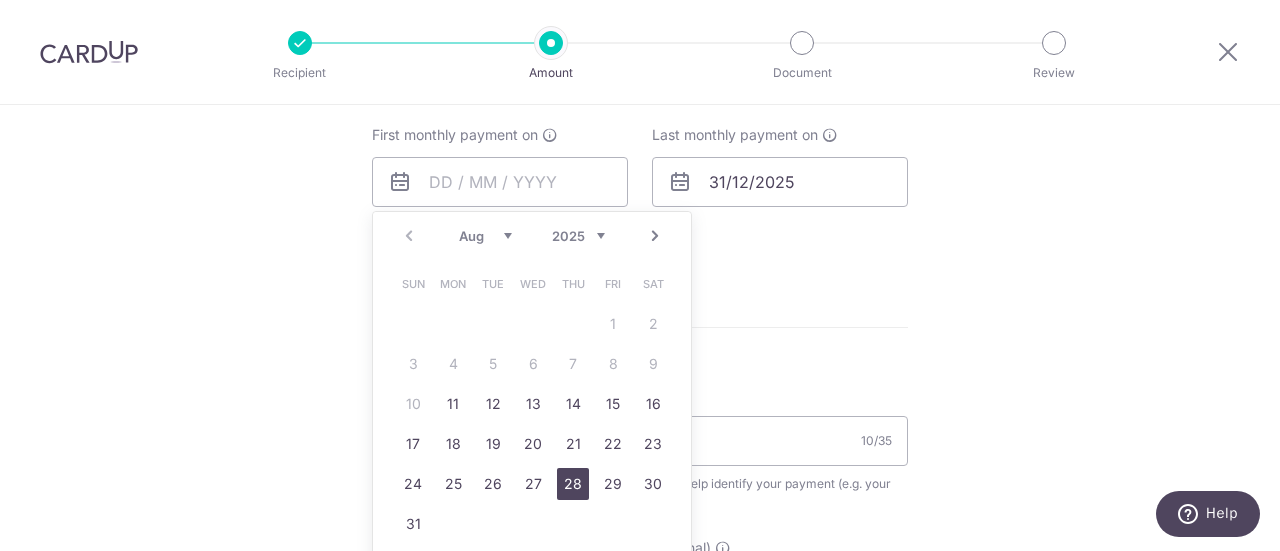 click on "28" at bounding box center (573, 484) 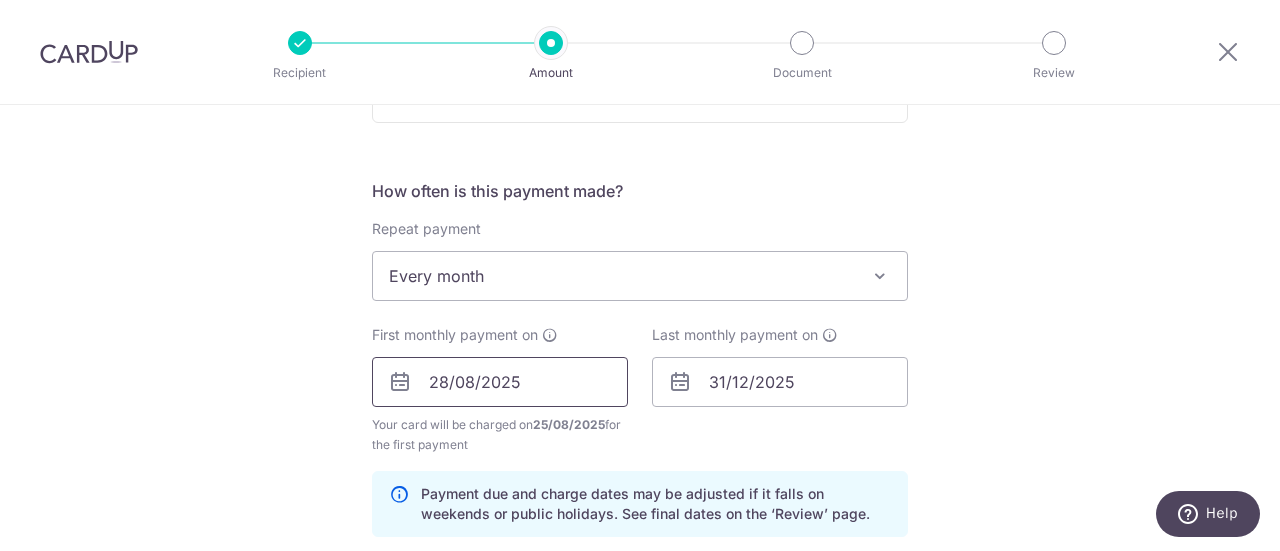 scroll, scrollTop: 900, scrollLeft: 0, axis: vertical 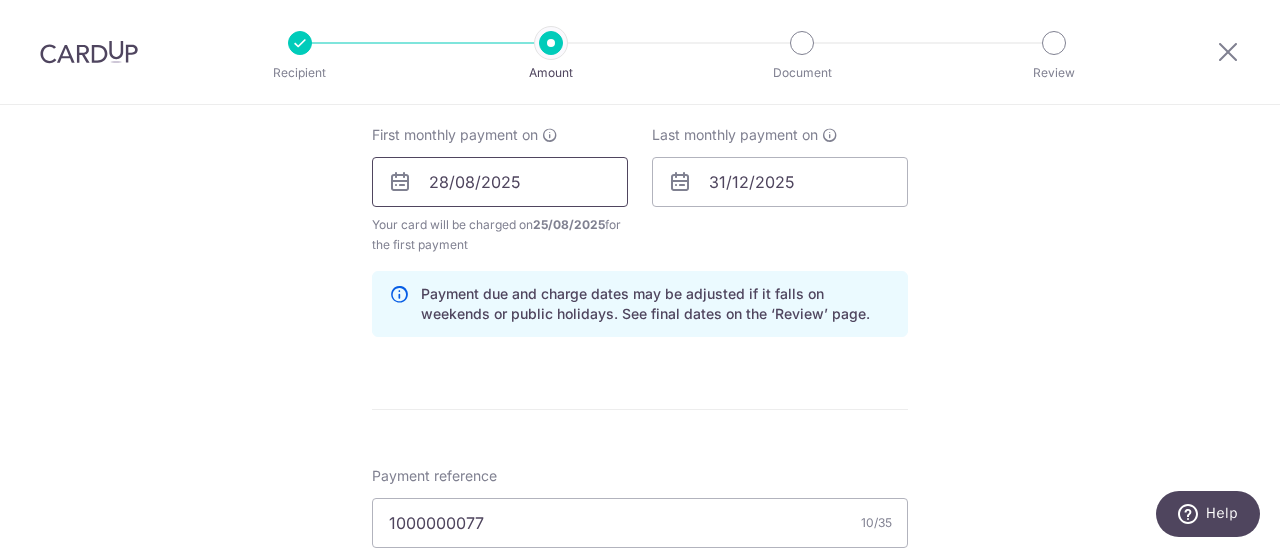click on "28/08/2025" at bounding box center [500, 182] 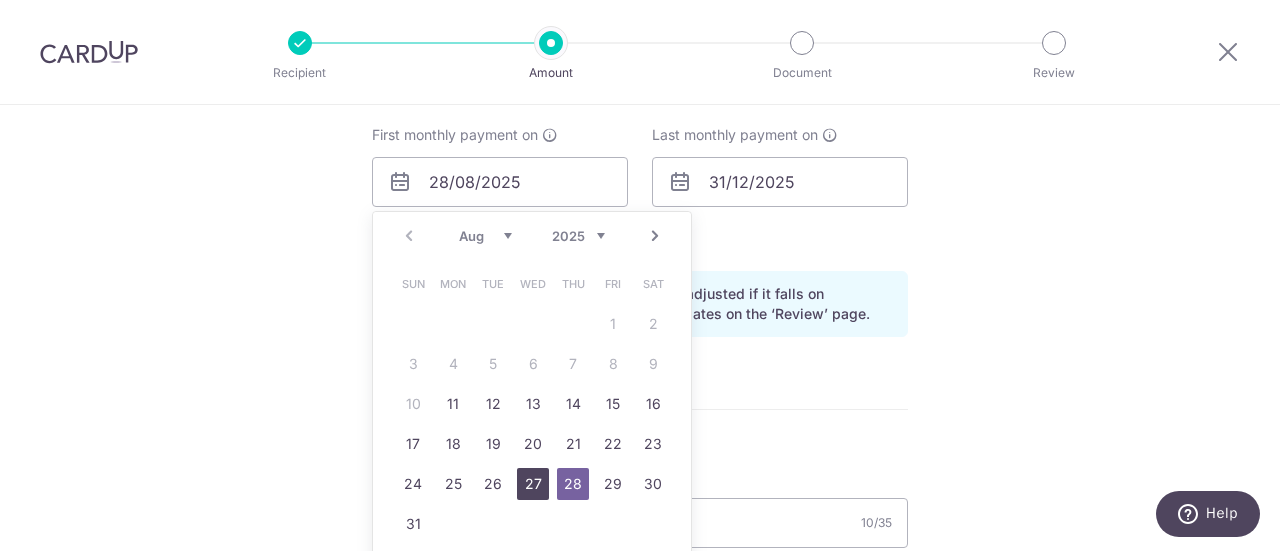 click on "27" at bounding box center [533, 484] 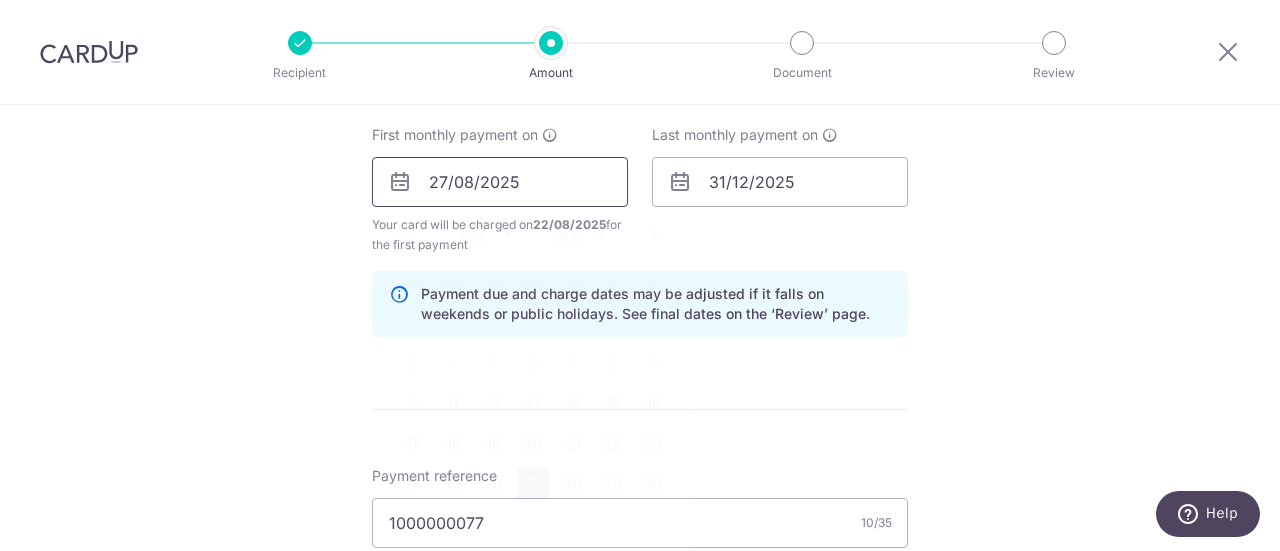 click on "27/08/2025" at bounding box center [500, 182] 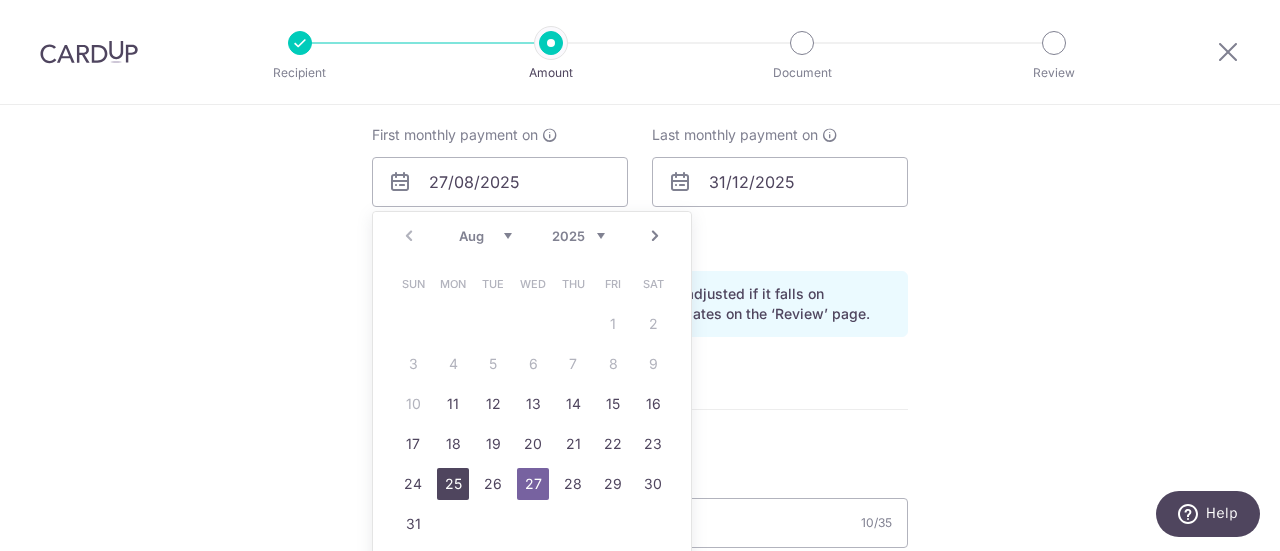 click on "25" at bounding box center (453, 484) 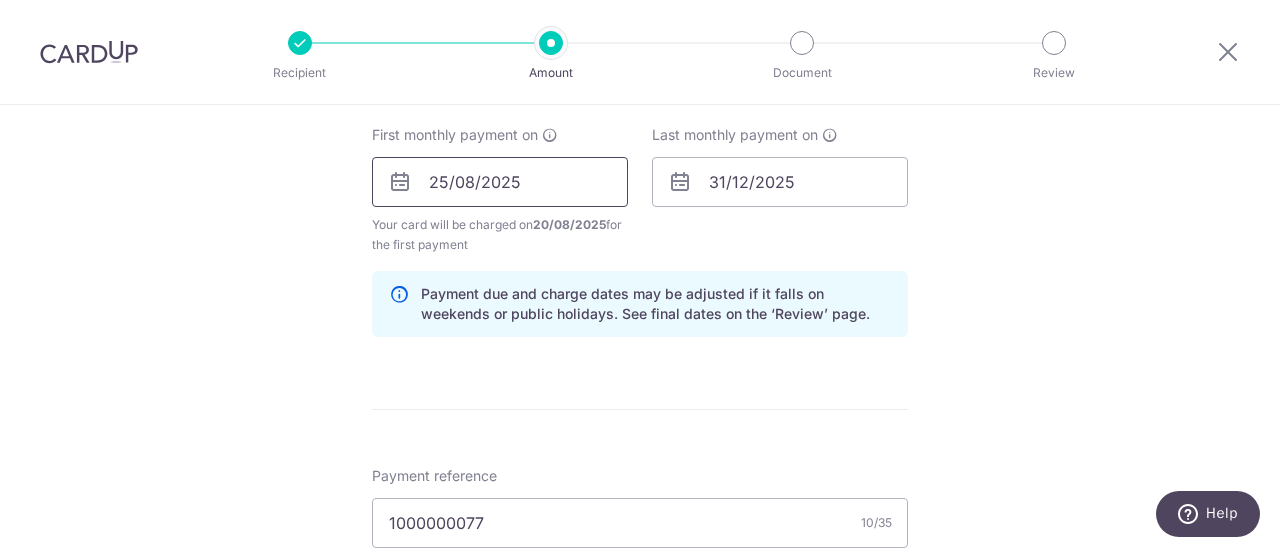 click on "25/08/2025" at bounding box center (500, 182) 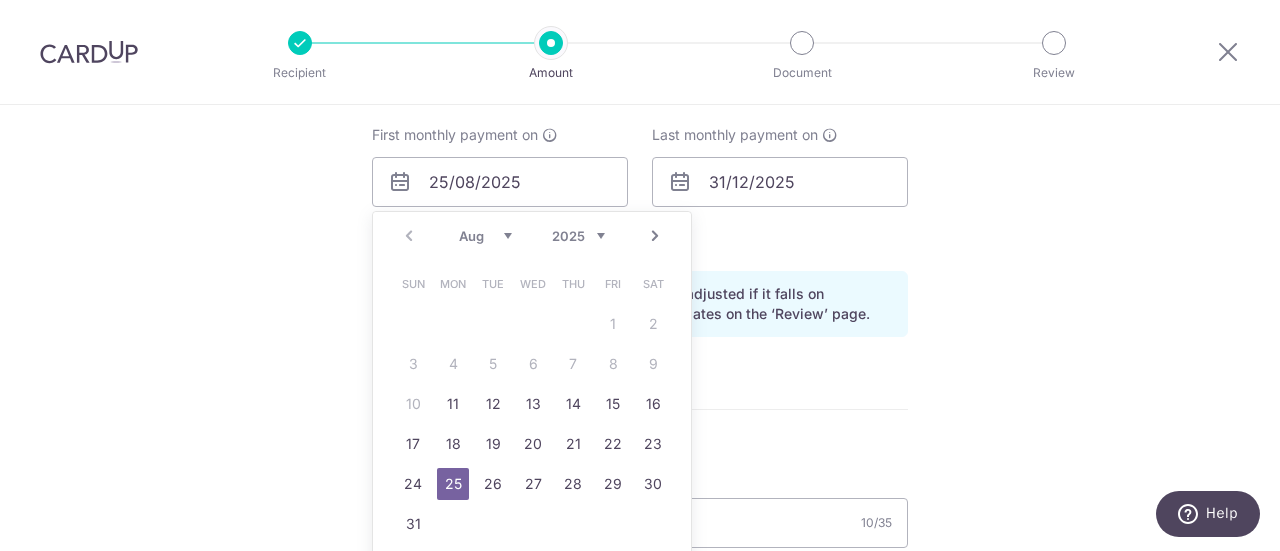 click on "25" at bounding box center [453, 484] 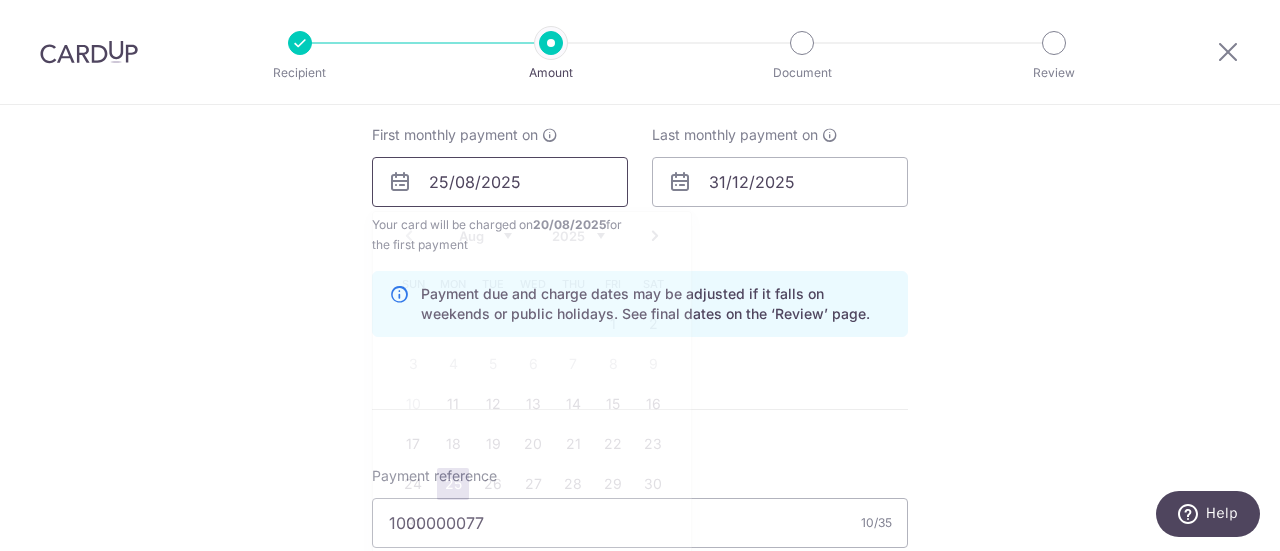 click on "25/08/2025" at bounding box center (500, 182) 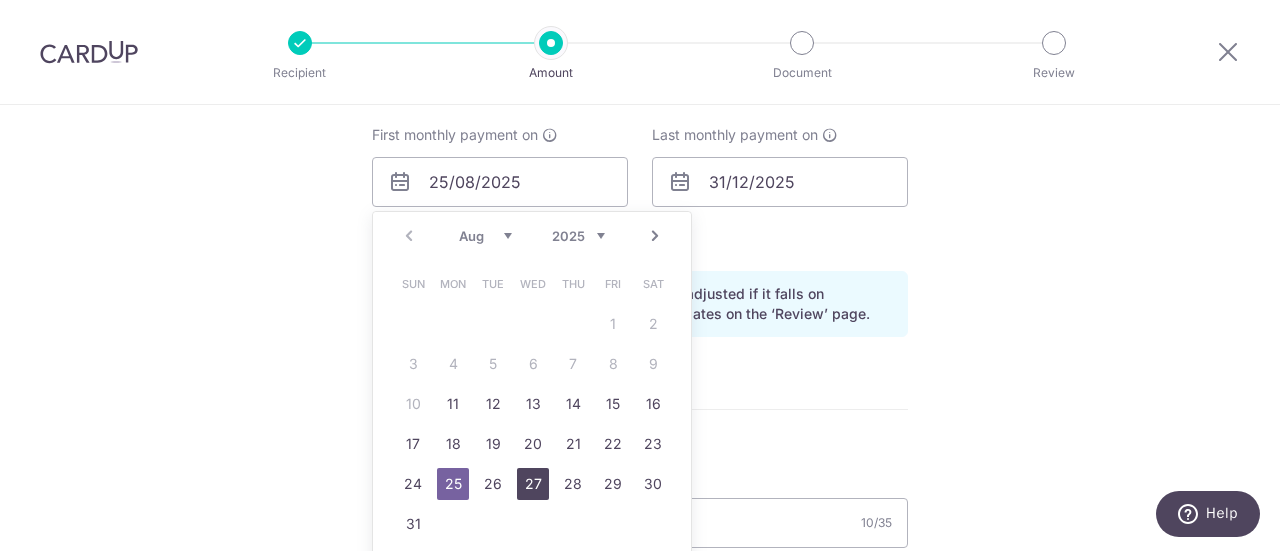 click on "27" at bounding box center (533, 484) 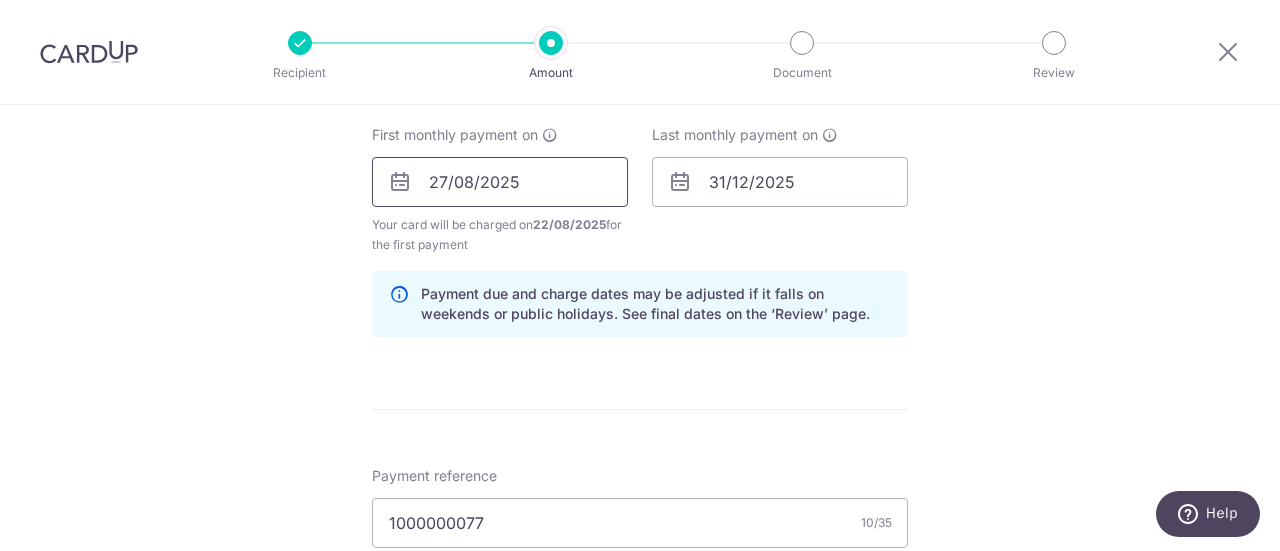 click on "27/08/2025" at bounding box center [500, 182] 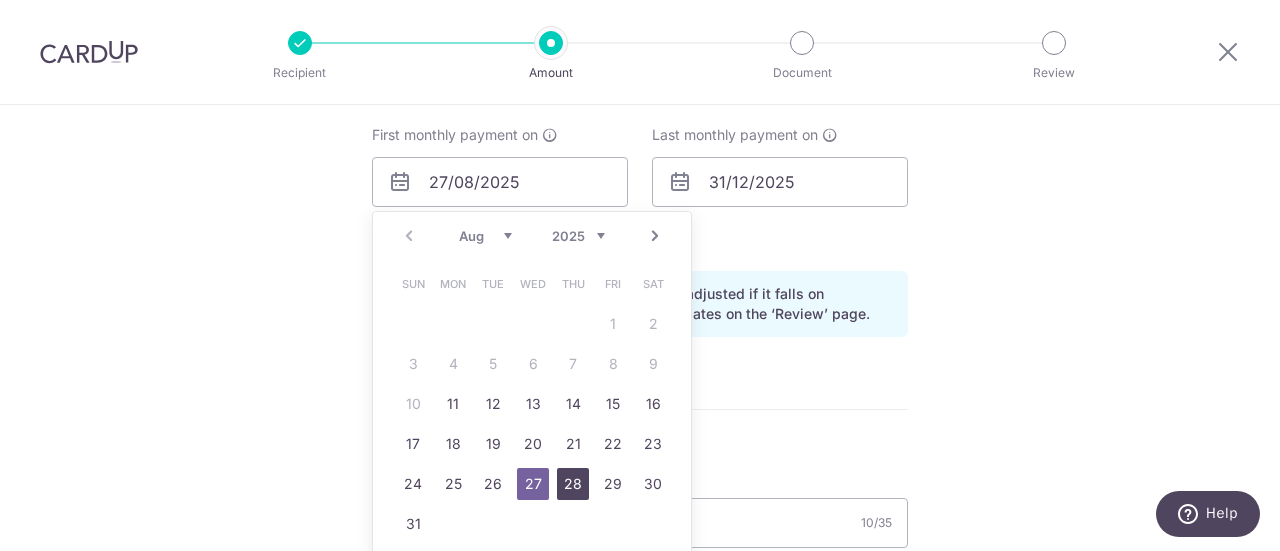 click on "28" at bounding box center (573, 484) 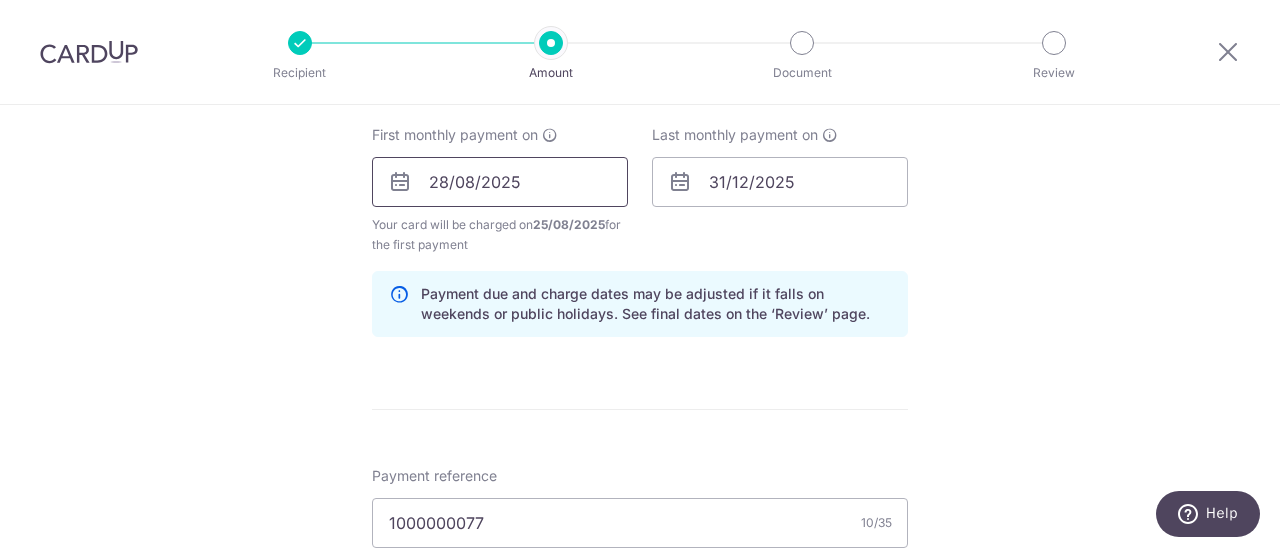 click on "28/08/2025" at bounding box center [500, 182] 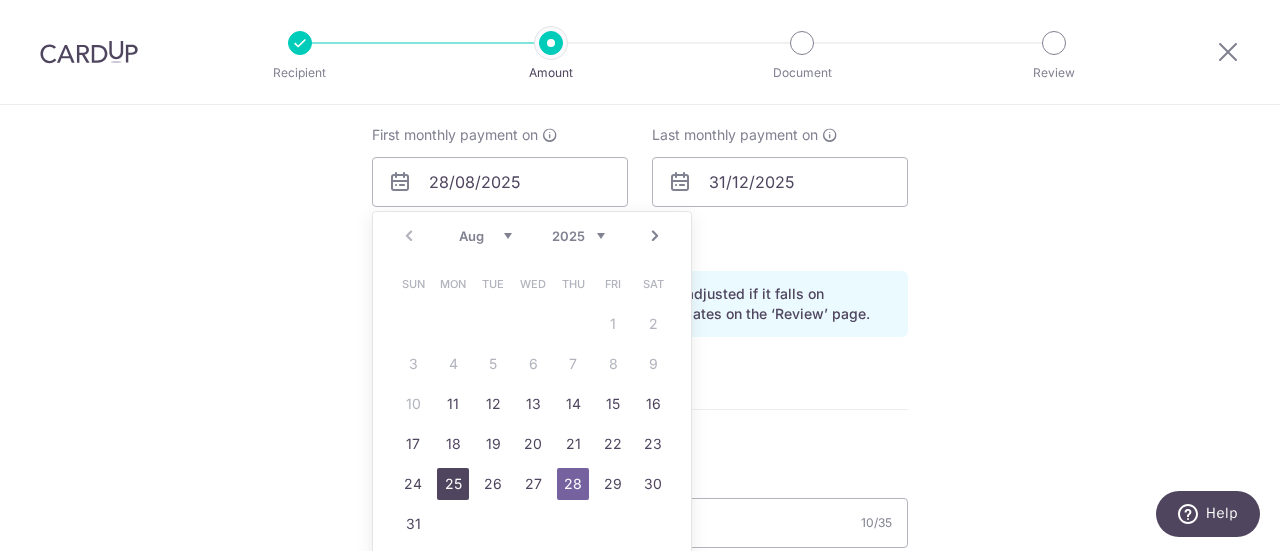click on "25" at bounding box center (453, 484) 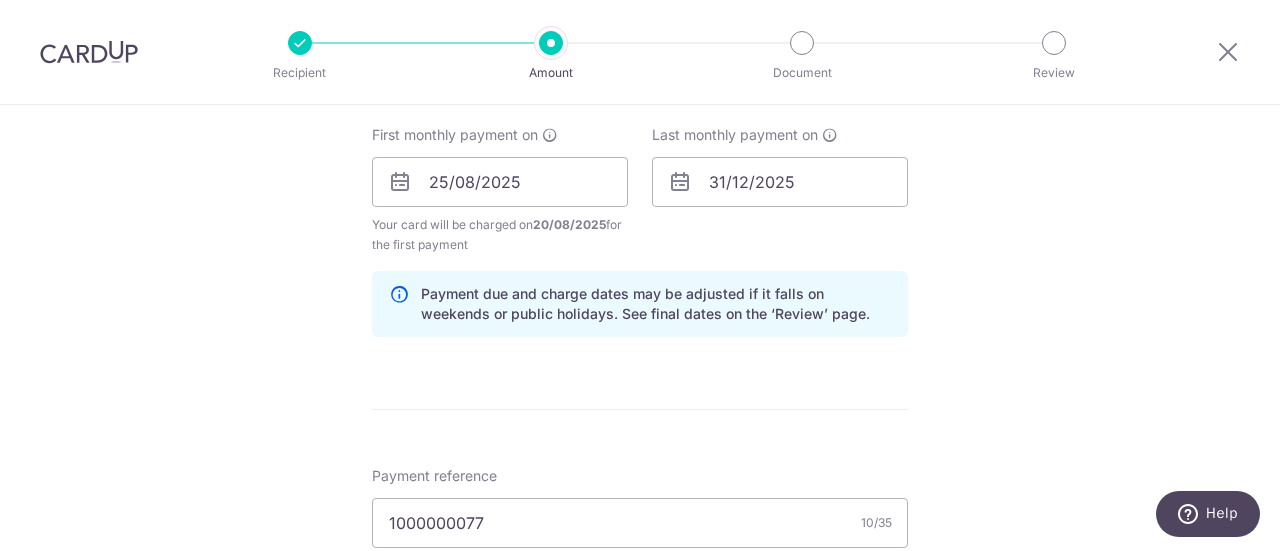 click on "Enter payment amount
SGD
22,139.16
22139.16
GST
(optional)
SGD
1,992.52
1992.52
Recipient added successfully!
Select Card
**** 5671
Add credit card
Your Cards
**** 5671
**** 2002
Secure 256-bit SSL" at bounding box center [640, 246] 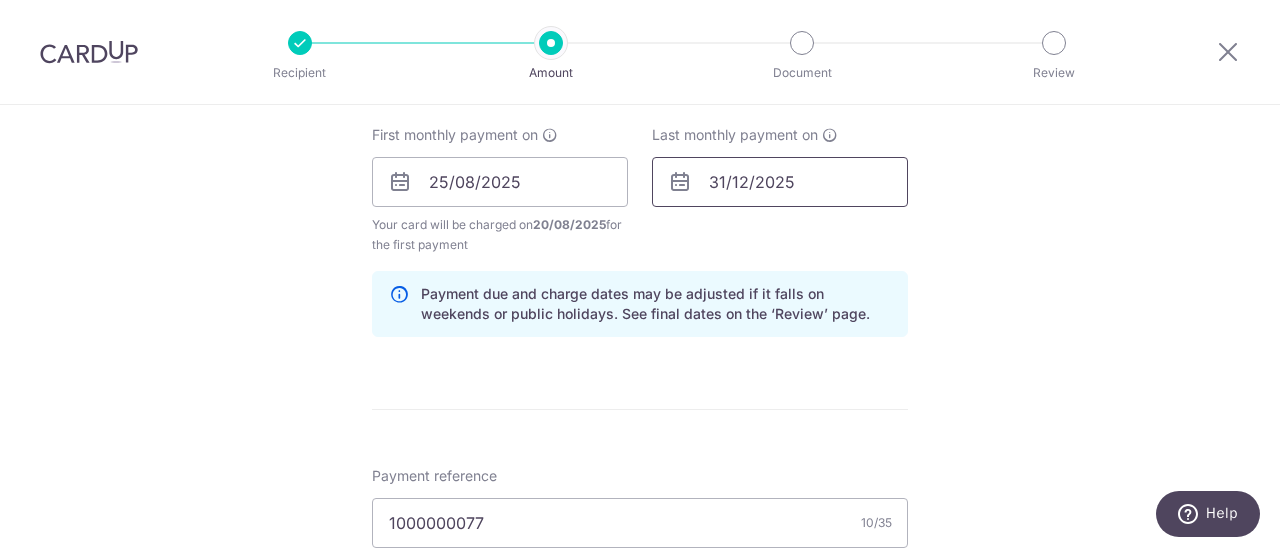 click on "31/12/2025" at bounding box center (780, 182) 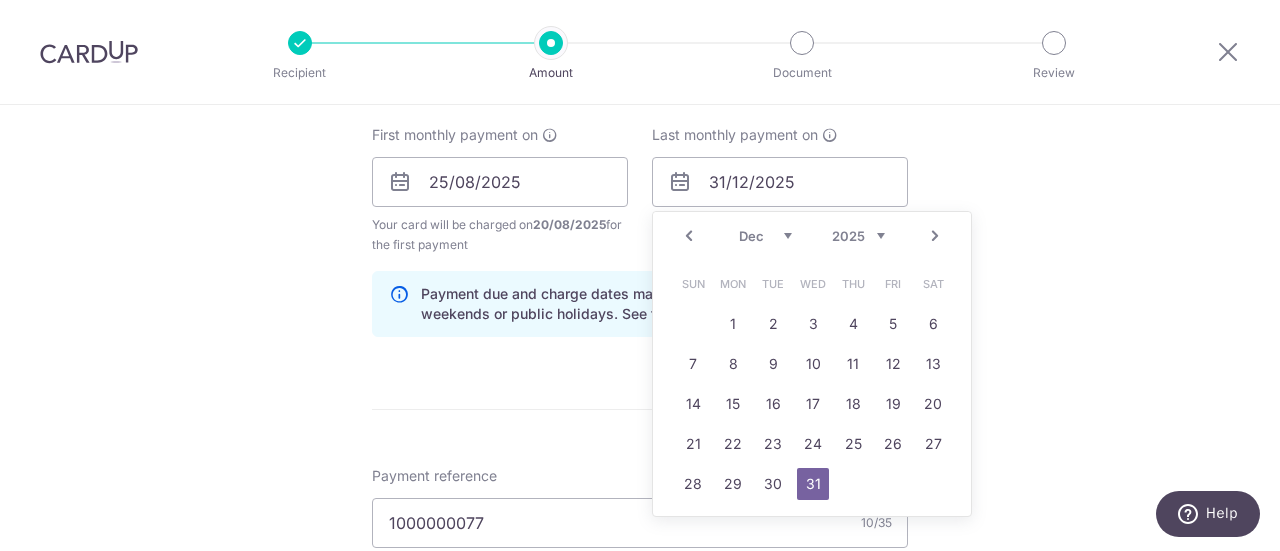 click on "Tell us more about your payment
Enter payment amount
SGD
22,139.16
22139.16
GST
(optional)
SGD
1,992.52
1992.52
Recipient added successfully!
Select Card
**** 5671
Add credit card
Your Cards
**** 5671
**** 2002
Secure 256-bit SSL" at bounding box center [640, 227] 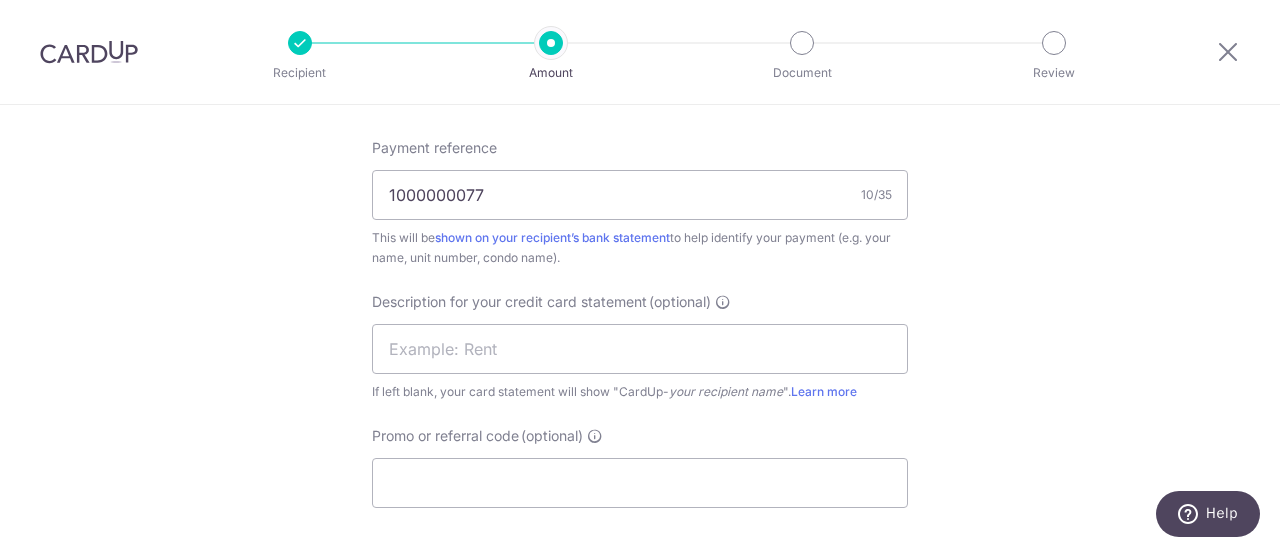 scroll, scrollTop: 1200, scrollLeft: 0, axis: vertical 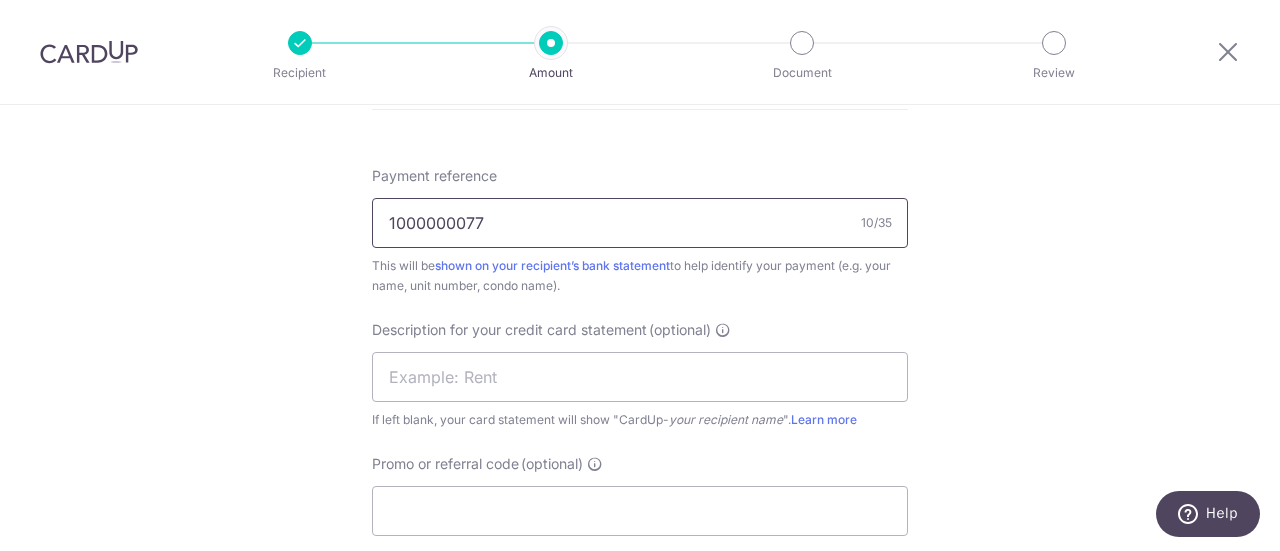 click on "1000000077" at bounding box center (640, 223) 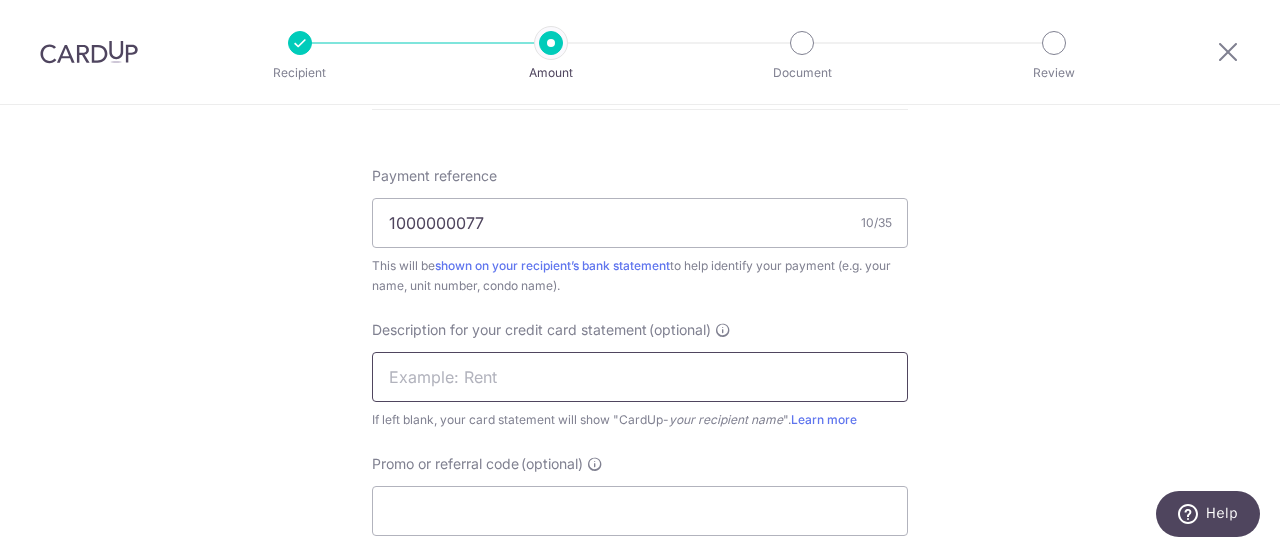 click at bounding box center (640, 377) 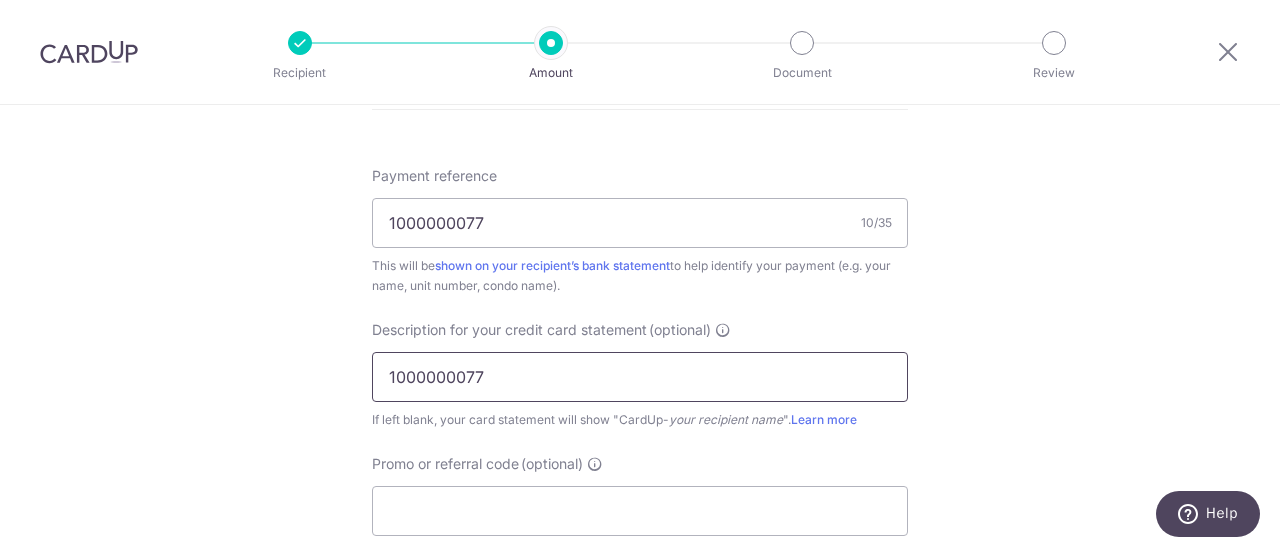 click on "1000000077" at bounding box center [640, 377] 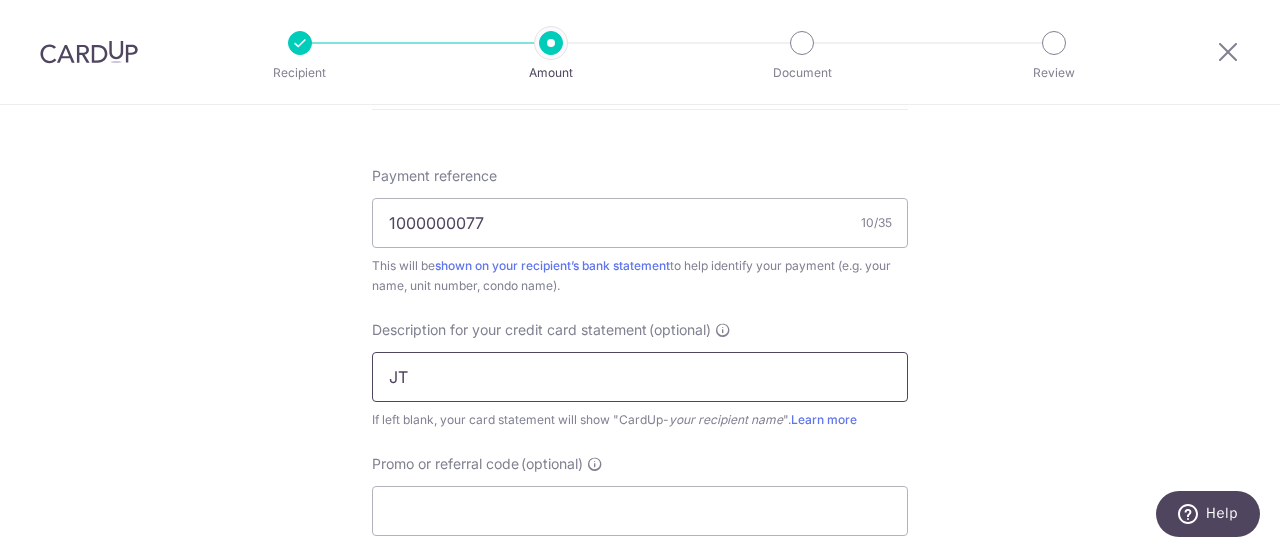 type on "J" 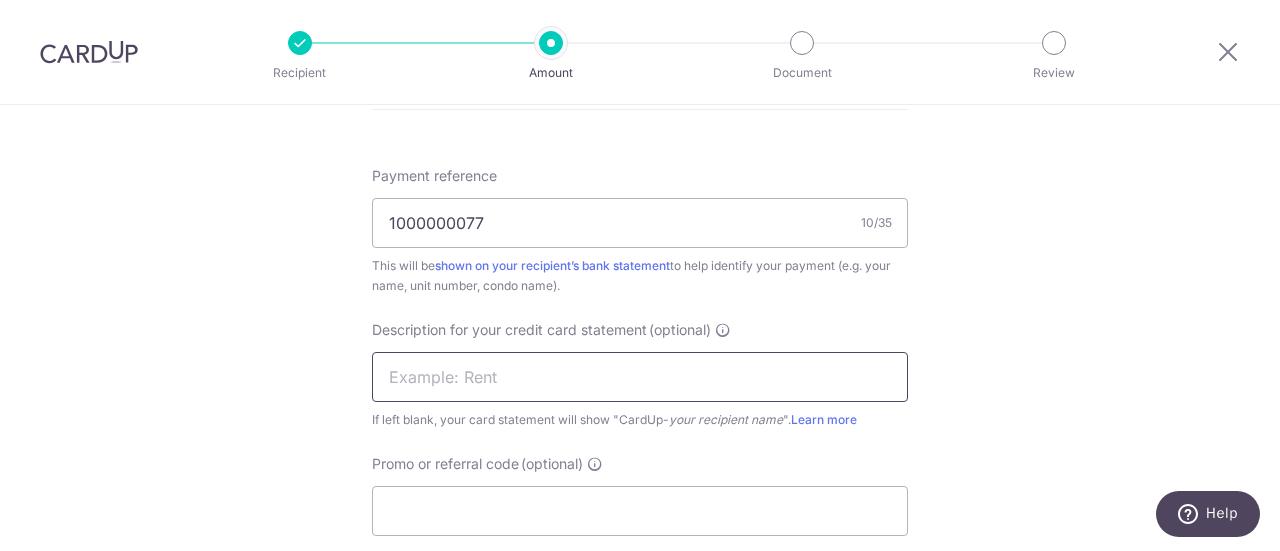 type on "H" 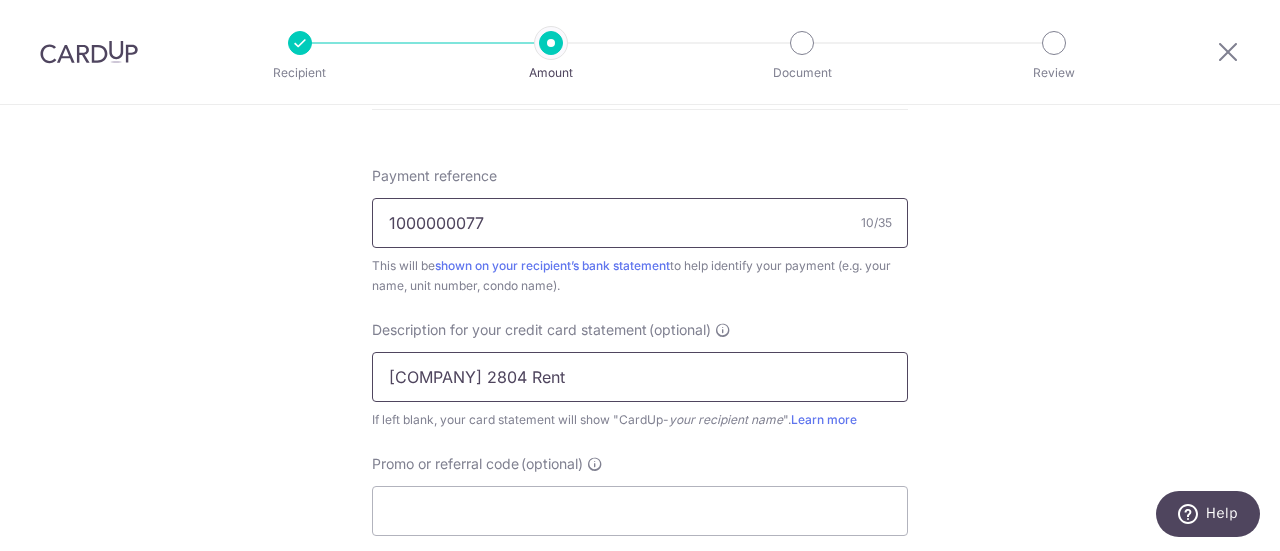 type on "[COMPANY] 2804 Rent" 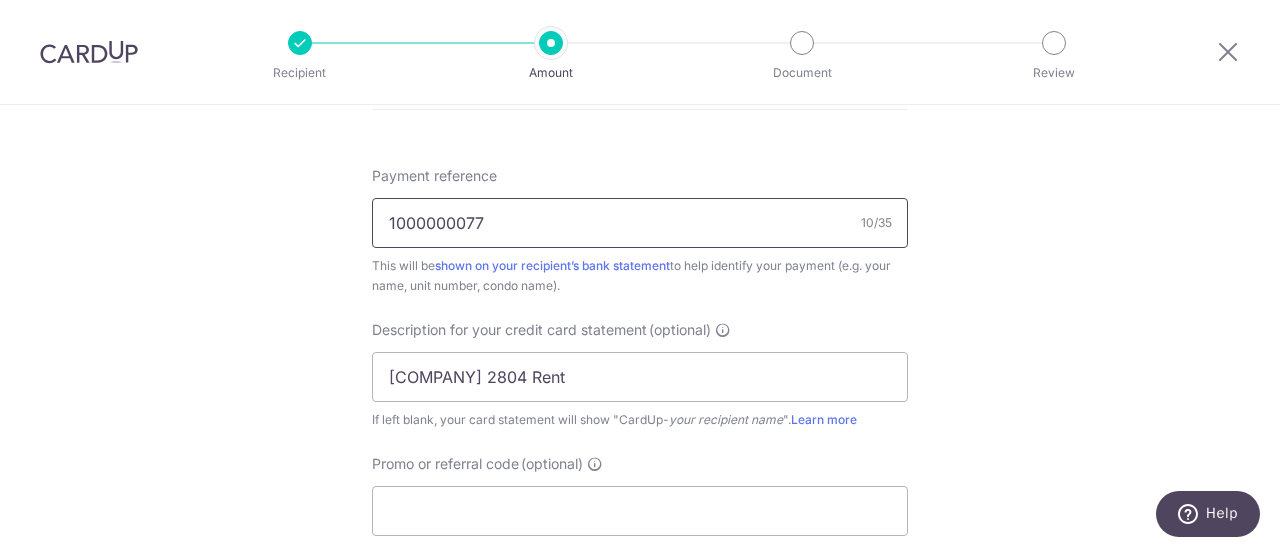 click on "1000000077" at bounding box center (640, 223) 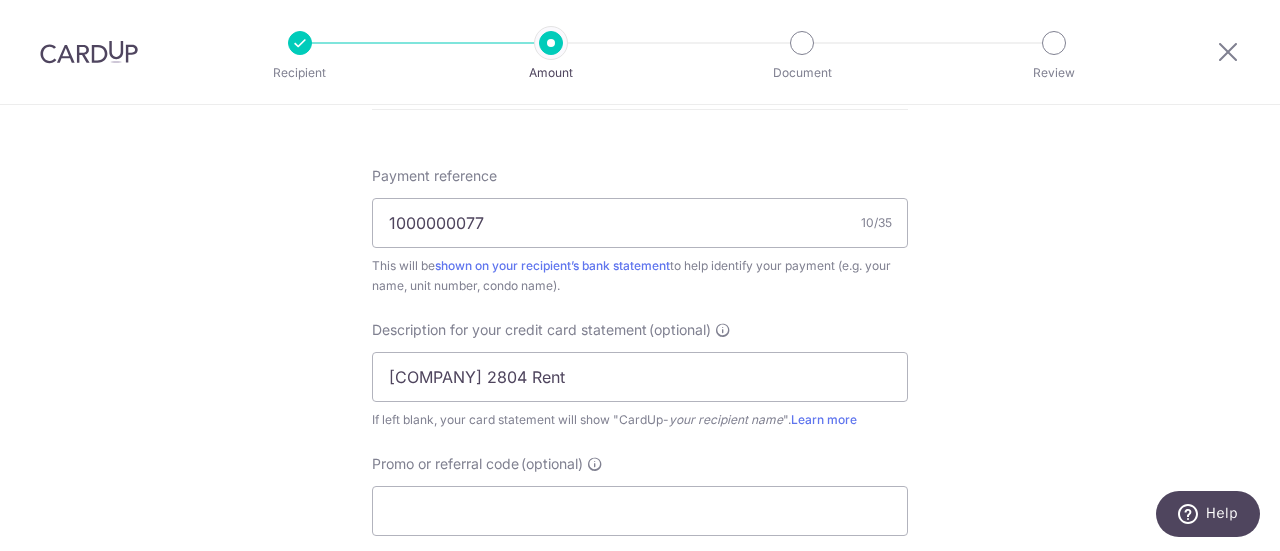 click on "Tell us more about your payment
Enter payment amount
SGD
22,139.16
22139.16
GST
(optional)
SGD
1,992.52
1992.52
Recipient added successfully!
Select Card
**** 5671
Add credit card
Your Cards
**** 5671
**** 2002
Secure 256-bit SSL" at bounding box center (640, -73) 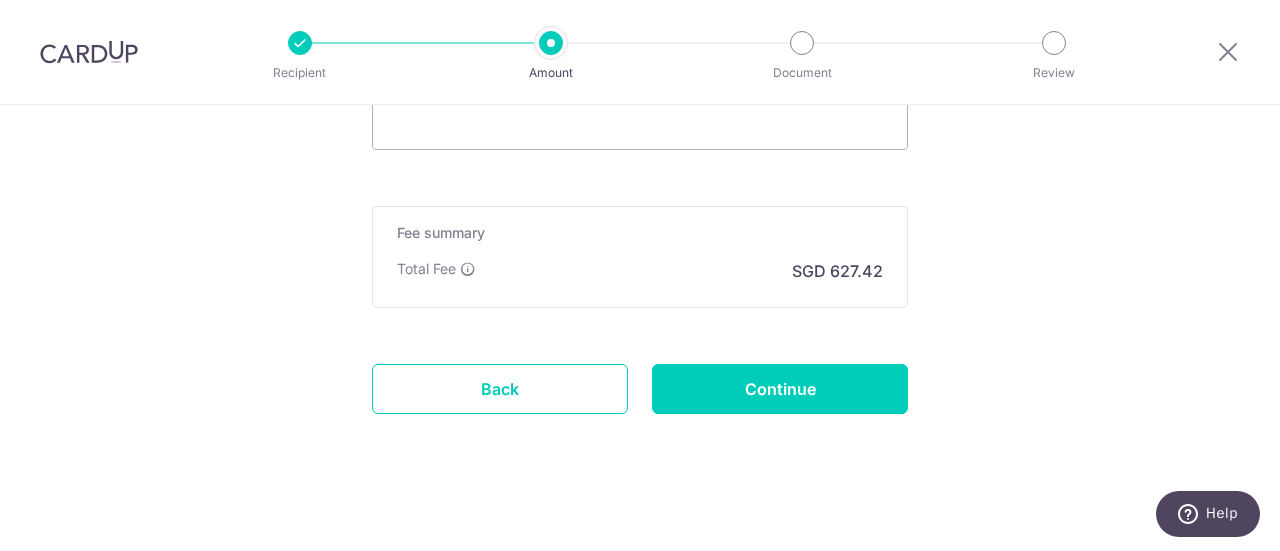 scroll, scrollTop: 1594, scrollLeft: 0, axis: vertical 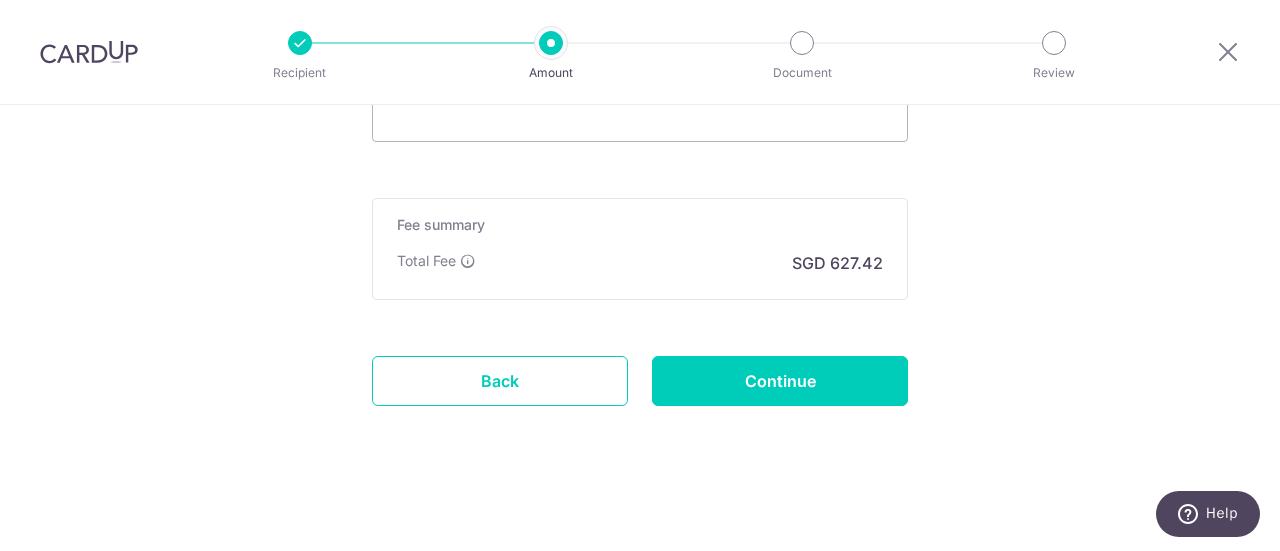 click on "SGD 627.42" at bounding box center (837, 263) 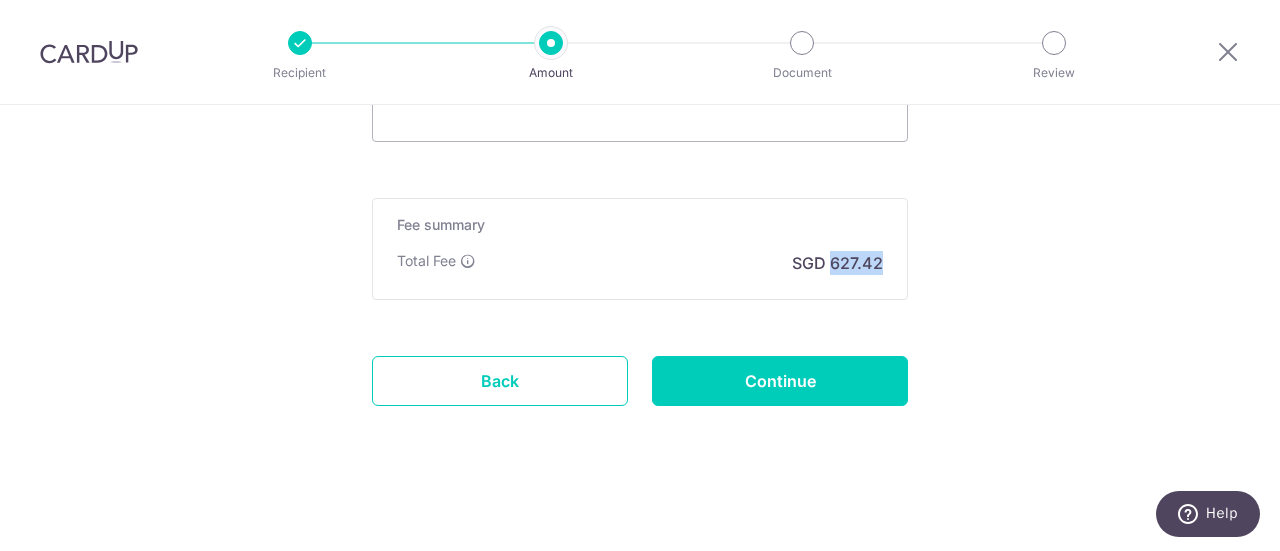 click on "SGD 627.42" at bounding box center [837, 263] 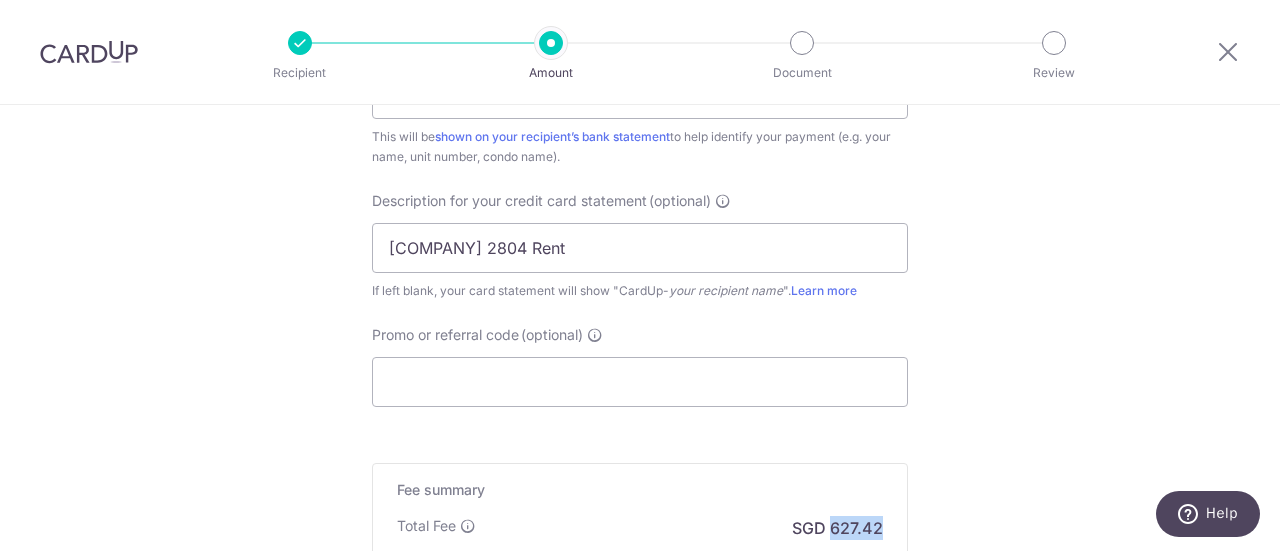 scroll, scrollTop: 1294, scrollLeft: 0, axis: vertical 